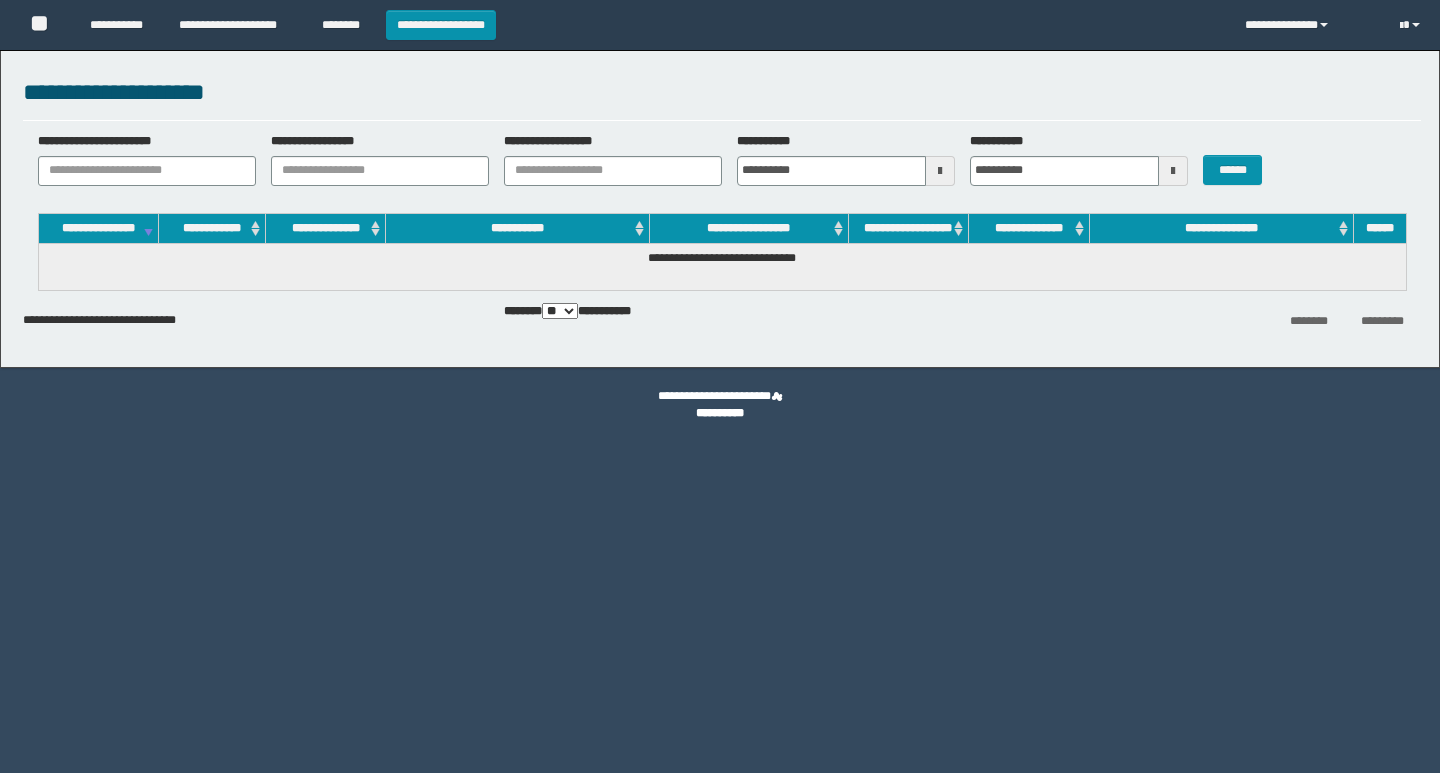 scroll, scrollTop: 0, scrollLeft: 0, axis: both 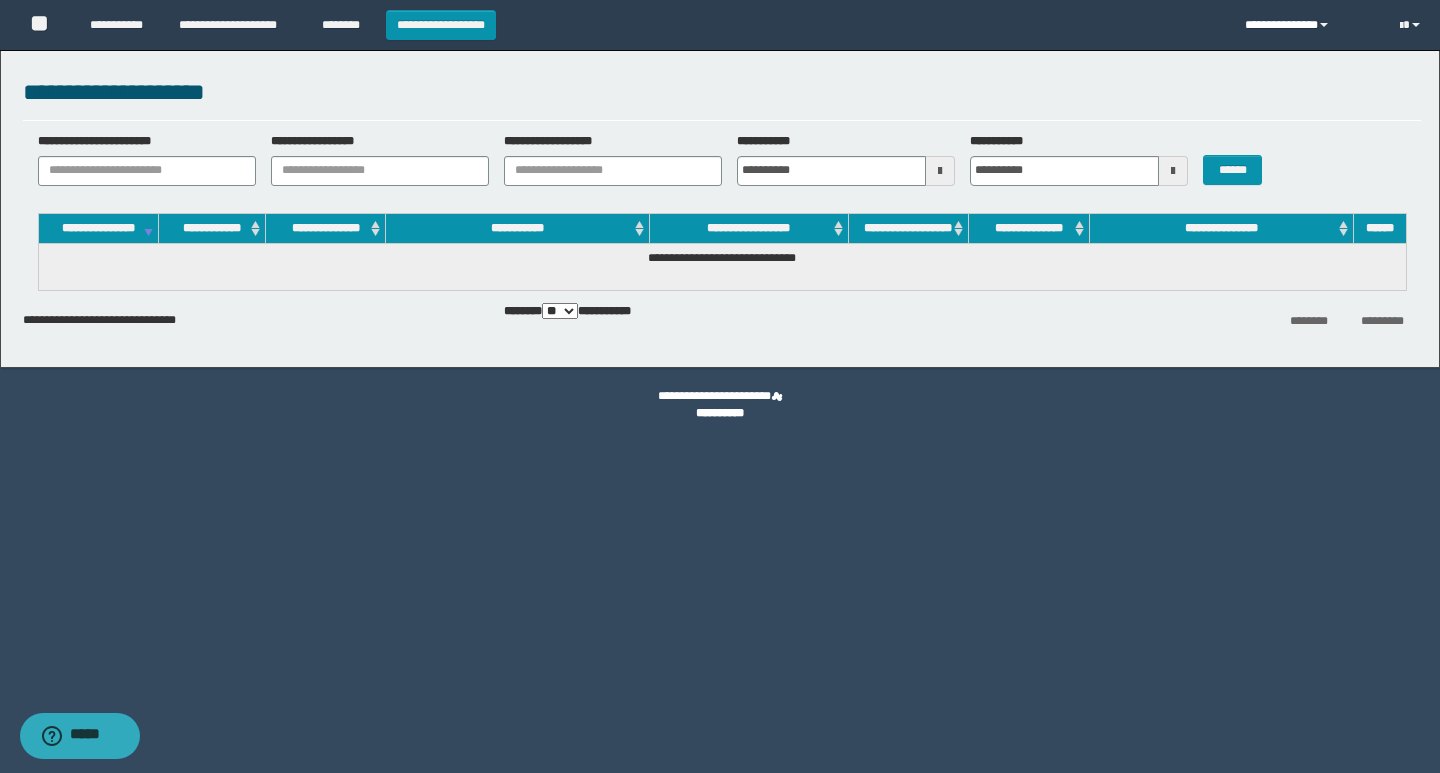 click on "**********" at bounding box center (1307, 25) 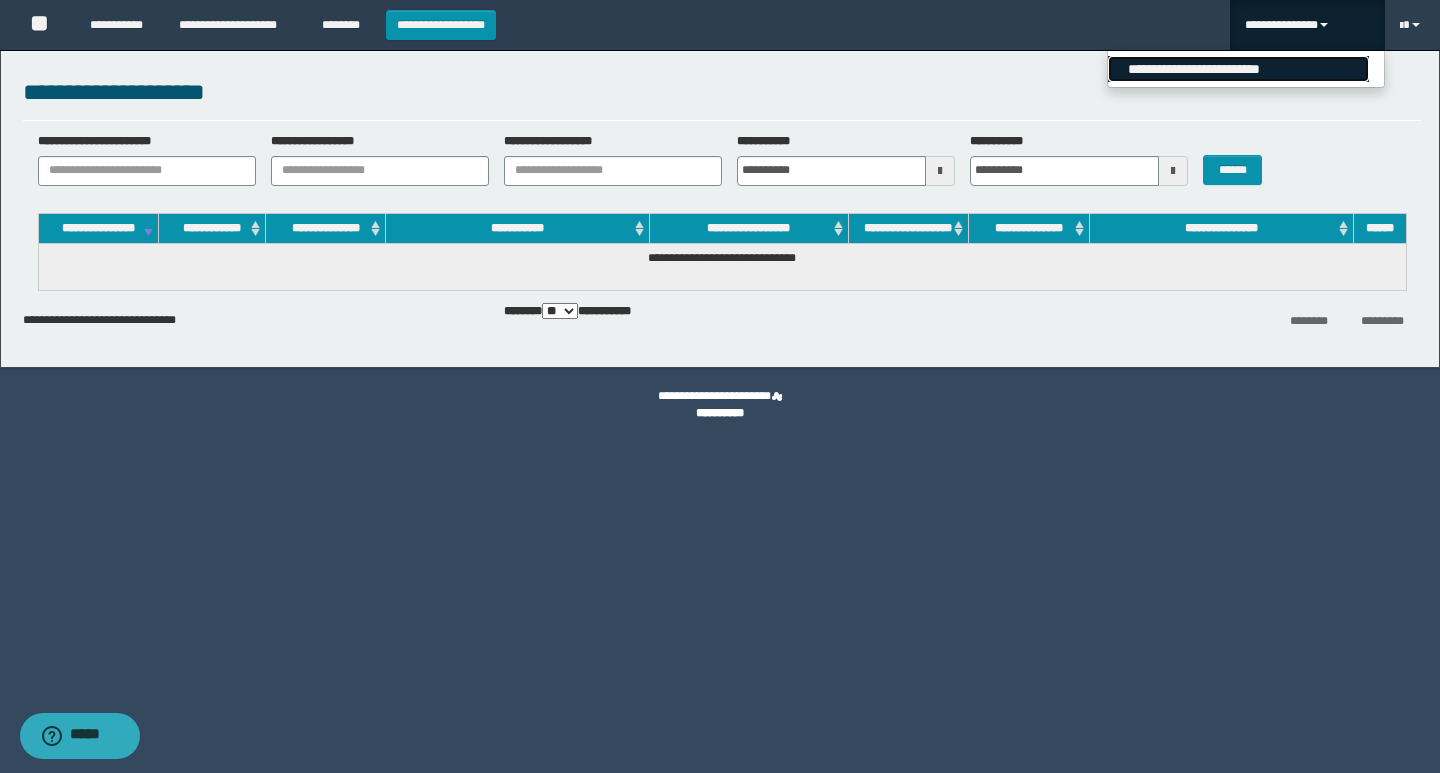 click on "**********" at bounding box center [1238, 69] 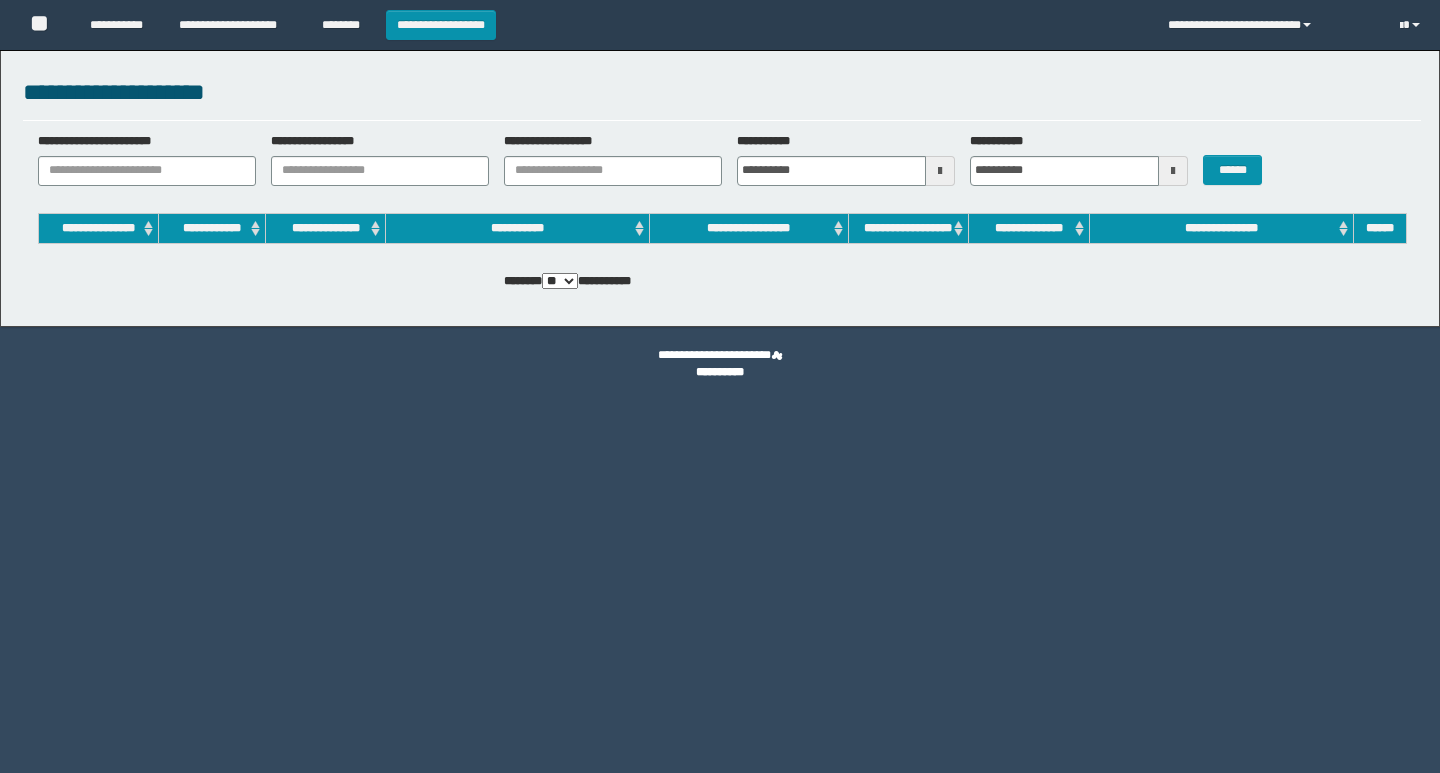 scroll, scrollTop: 0, scrollLeft: 0, axis: both 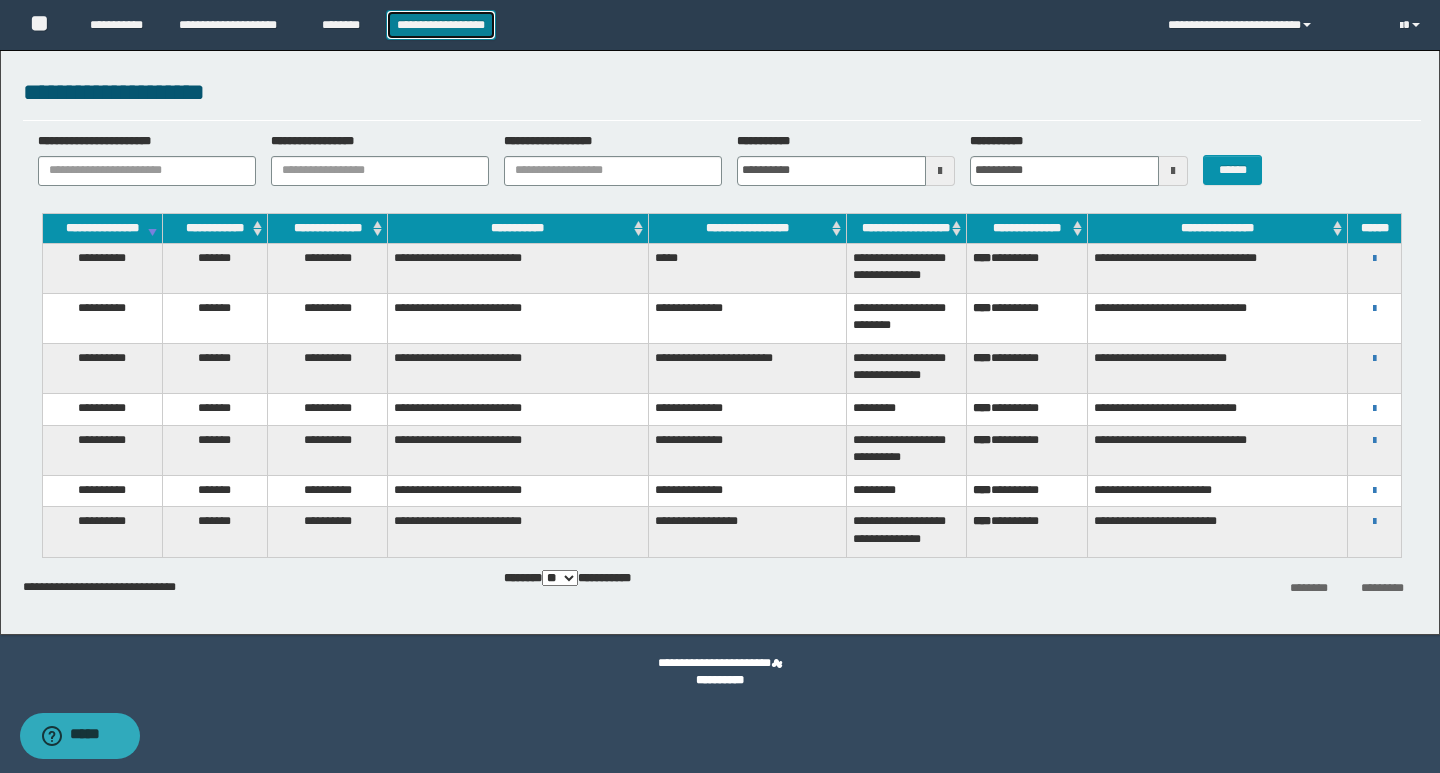 click on "**********" at bounding box center [441, 25] 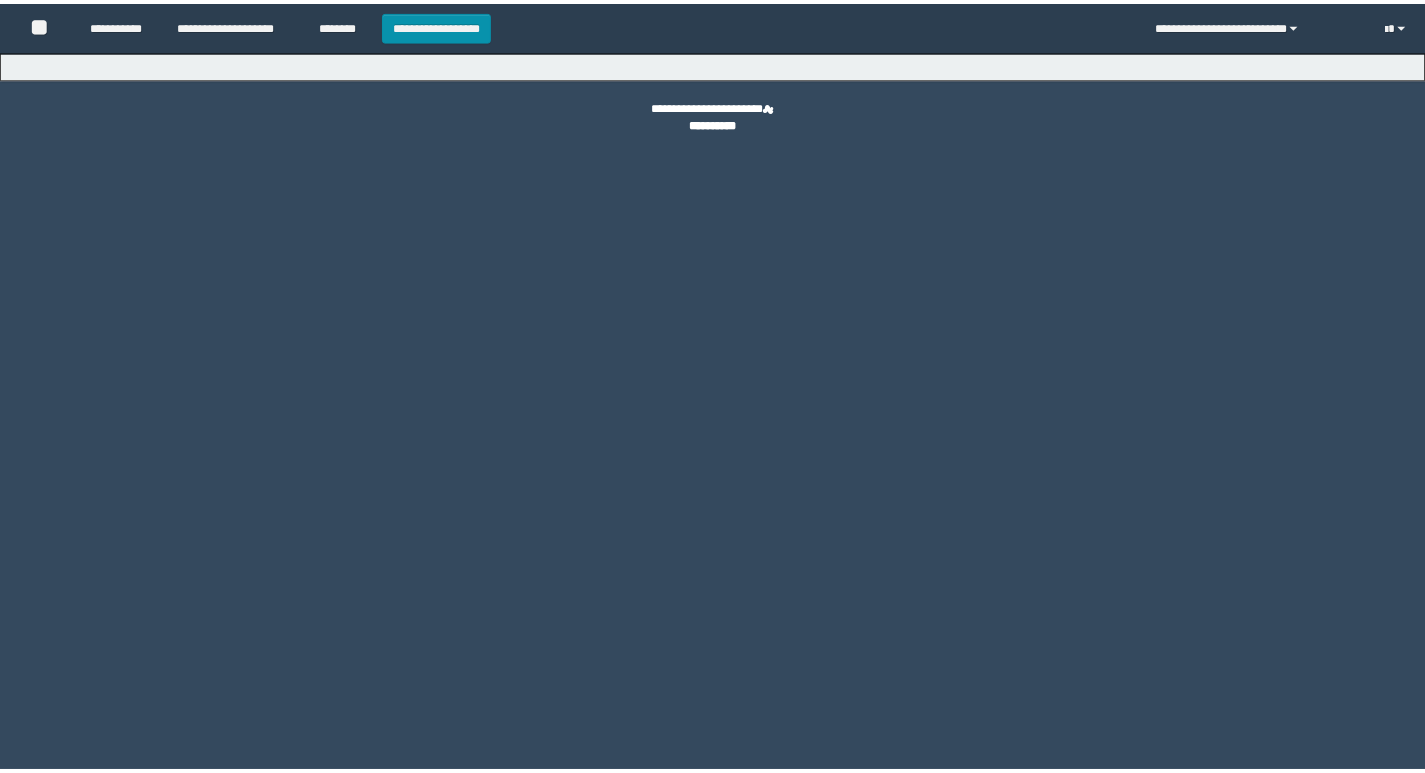 scroll, scrollTop: 0, scrollLeft: 0, axis: both 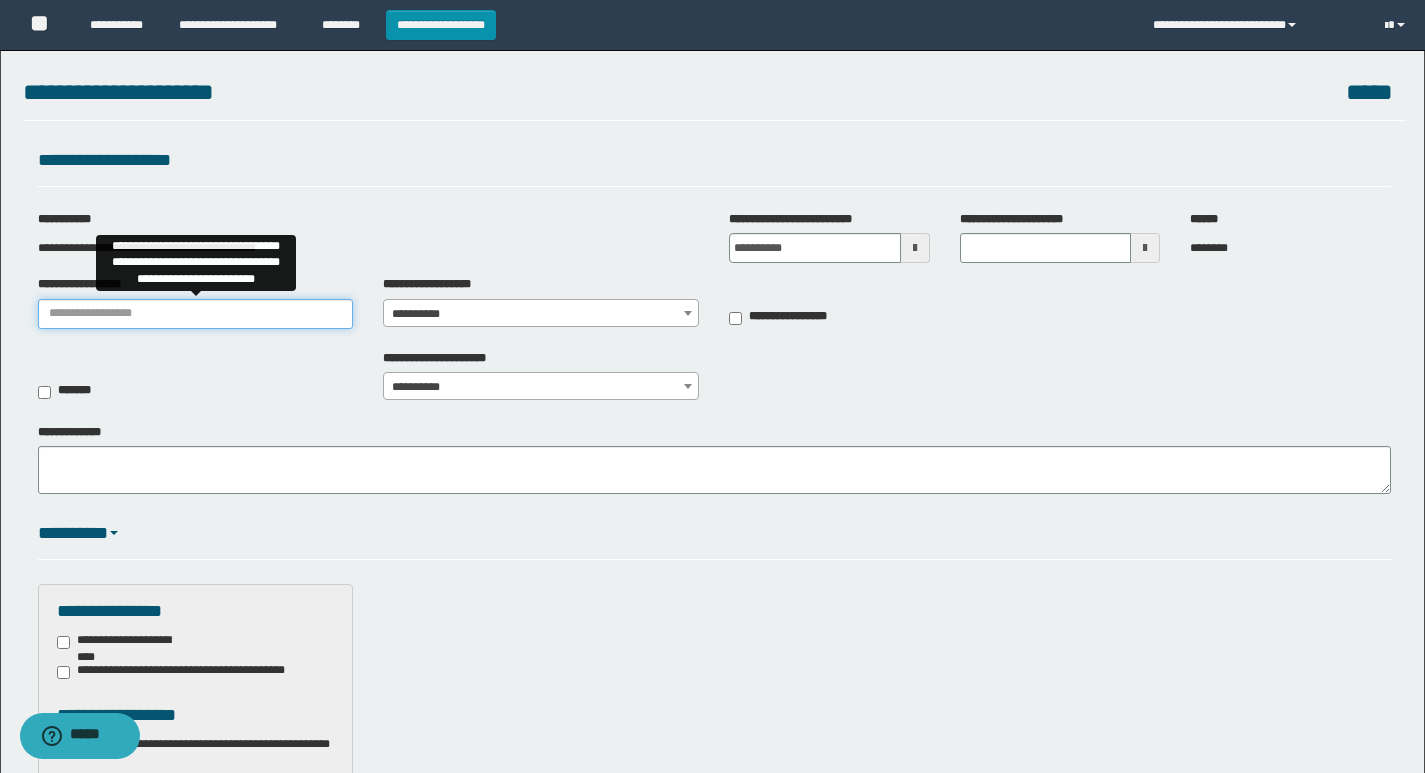 click on "**********" at bounding box center [196, 314] 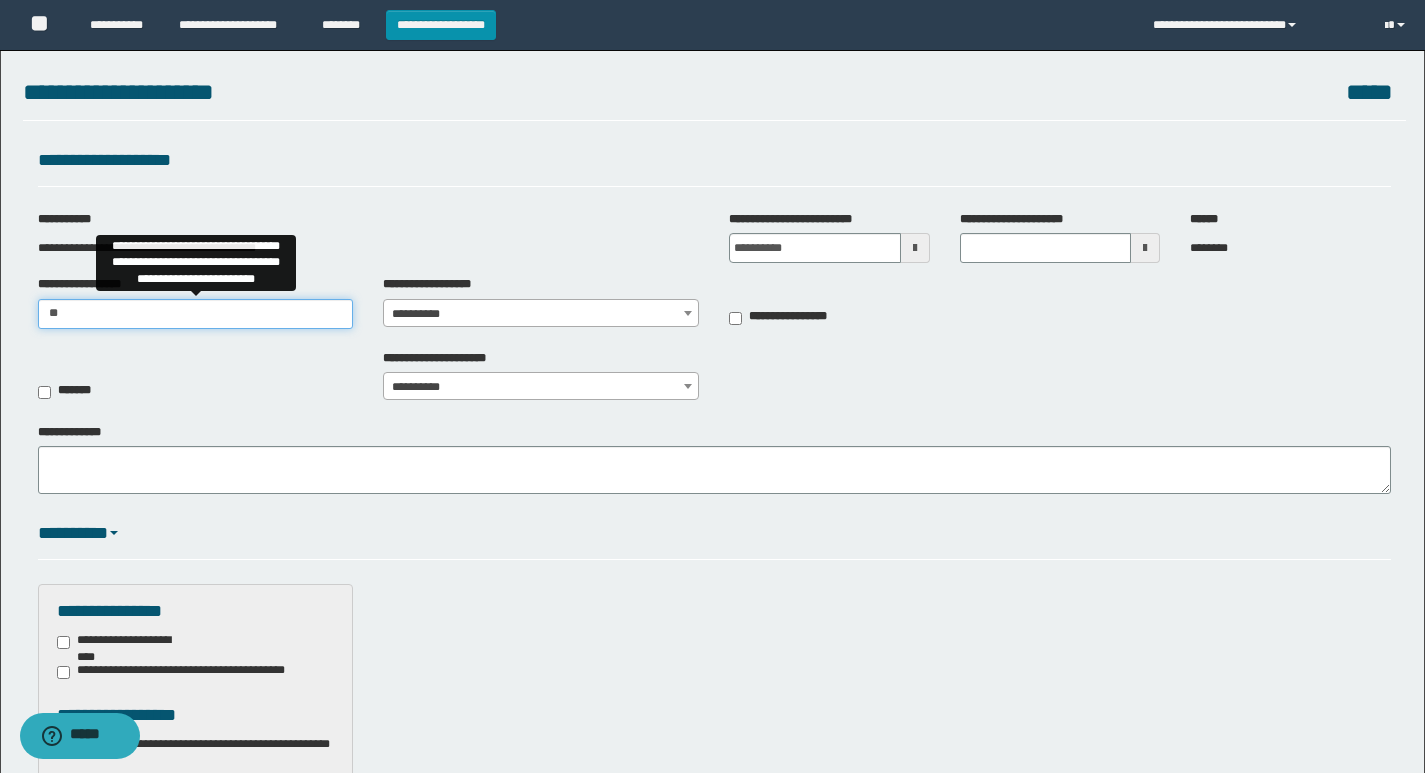 type on "**********" 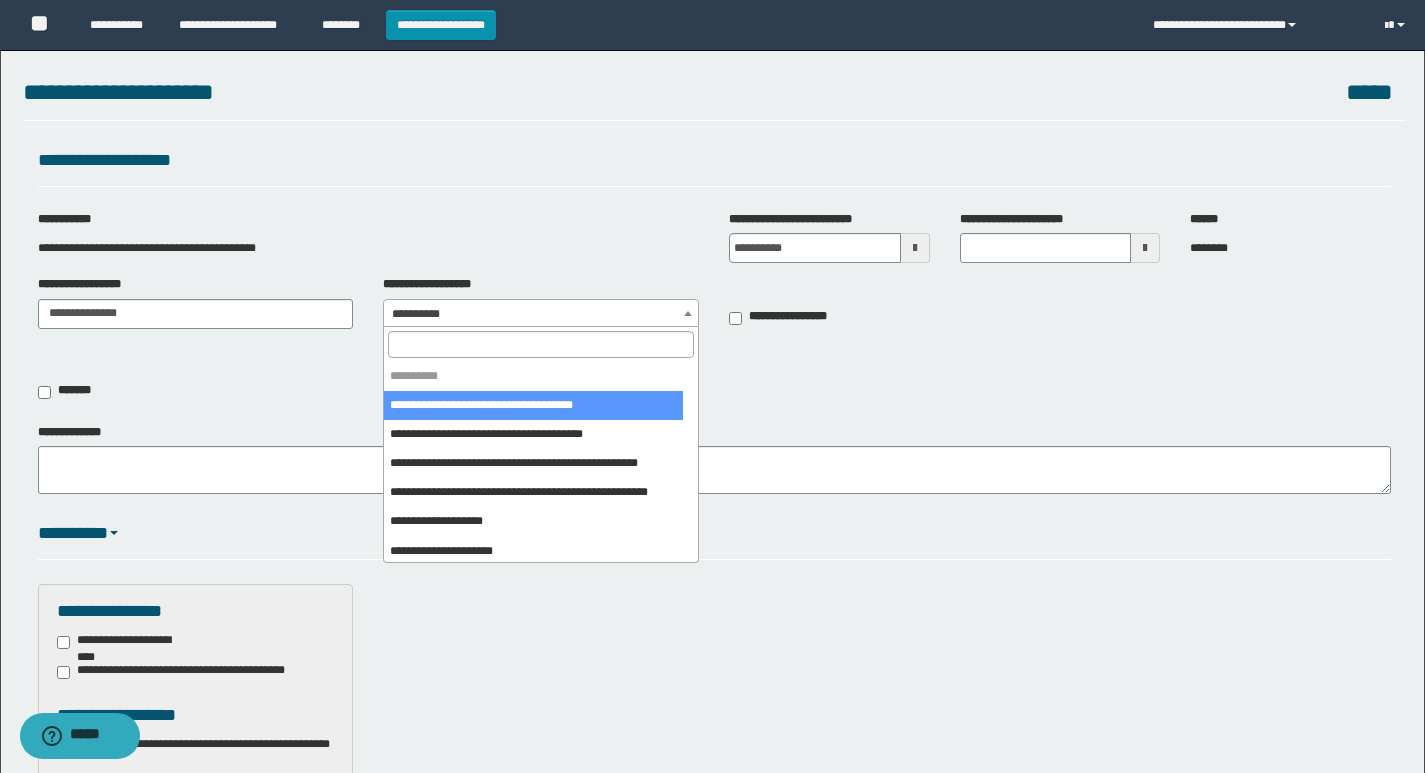 click on "**********" at bounding box center (541, 314) 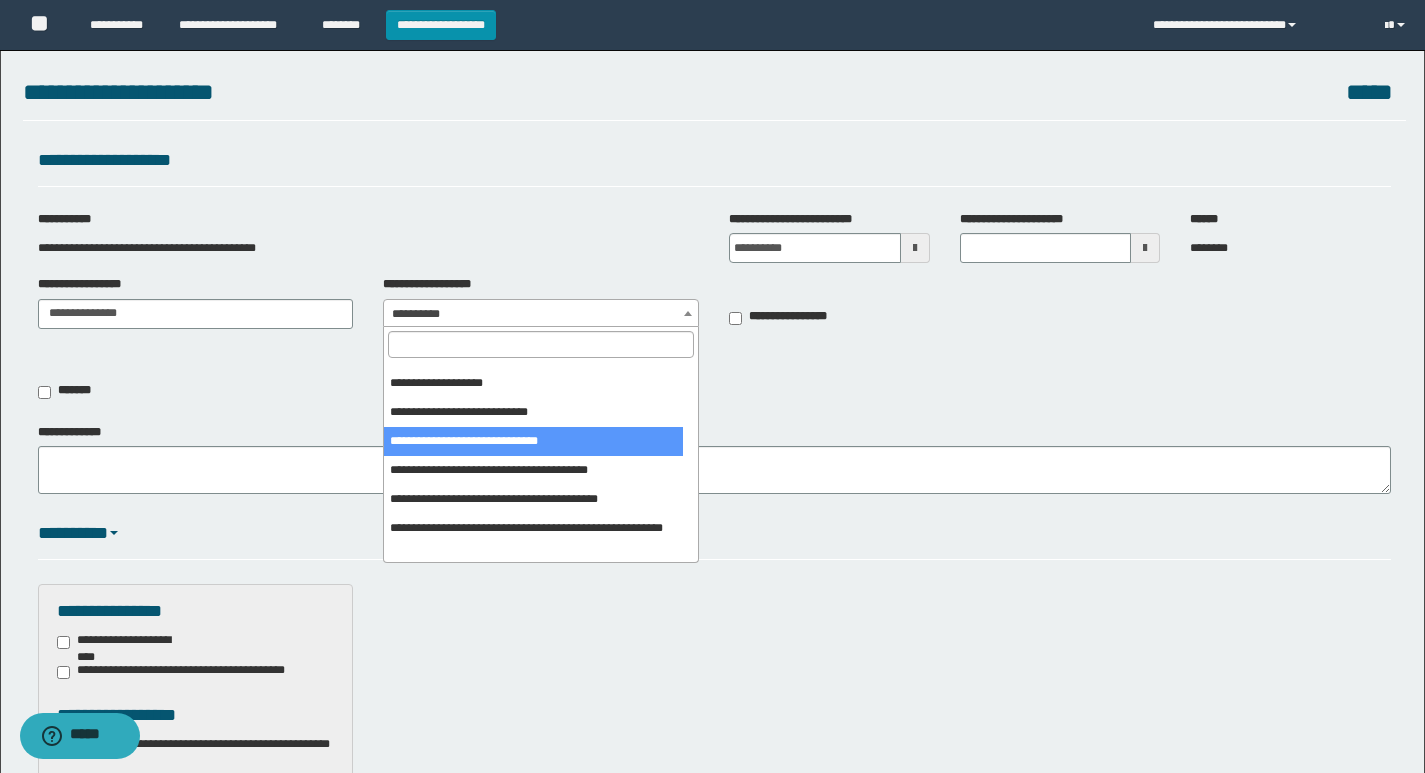 scroll, scrollTop: 600, scrollLeft: 0, axis: vertical 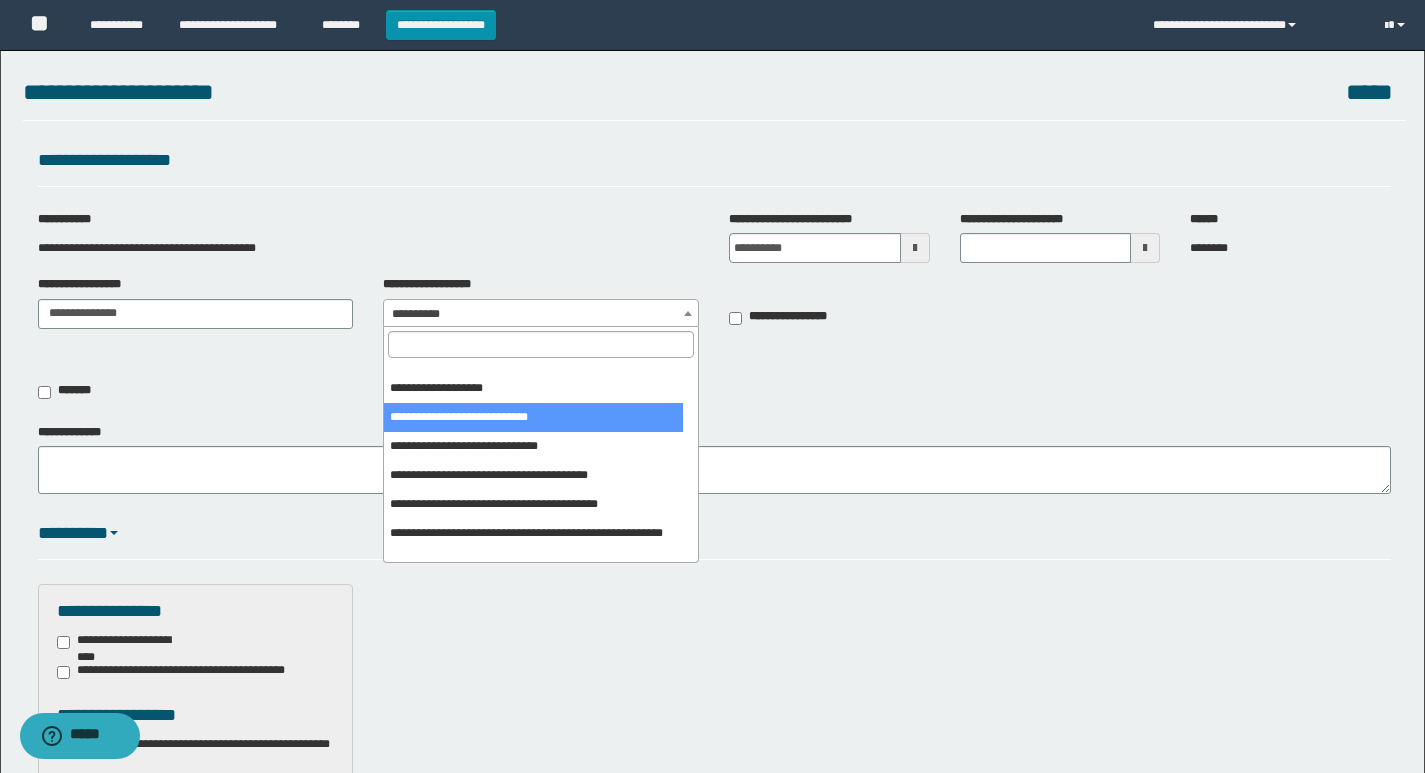 select on "***" 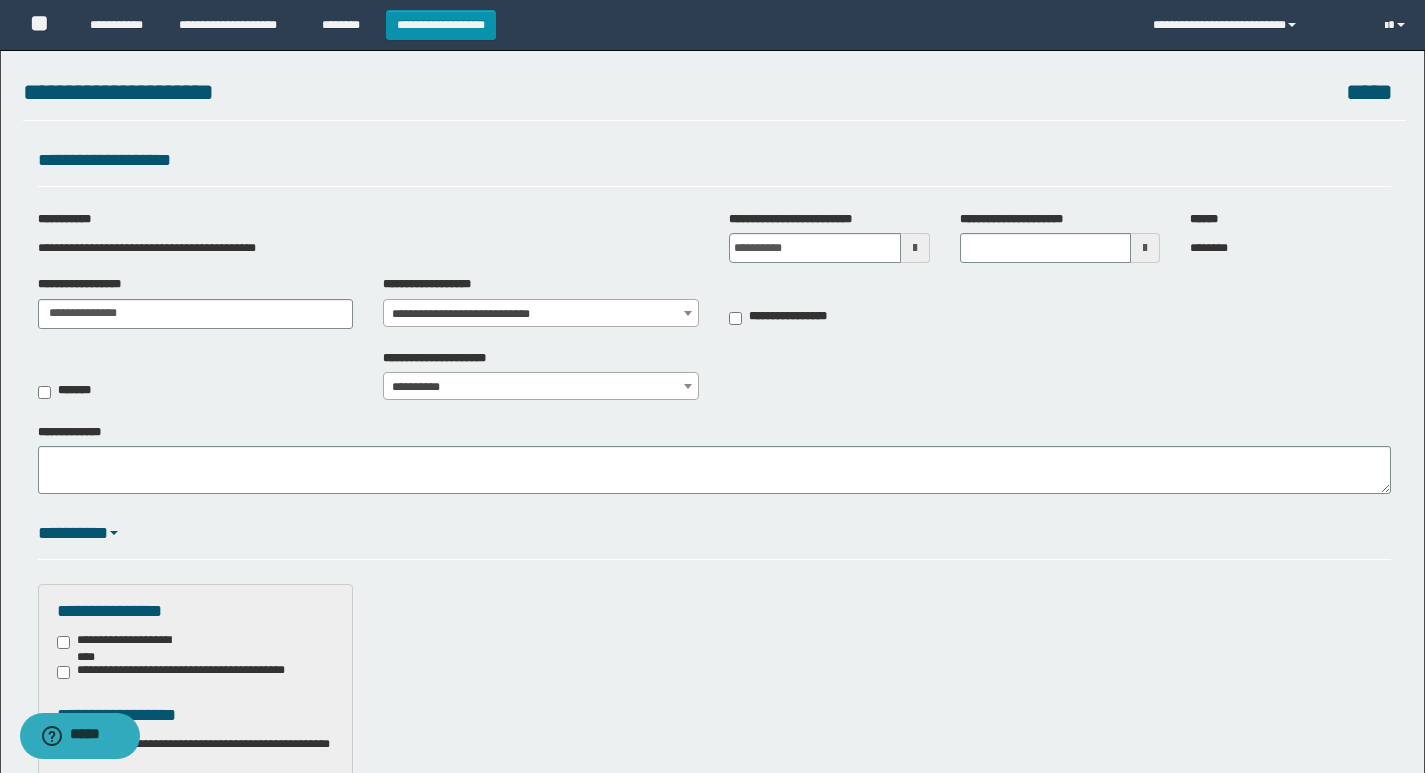 click at bounding box center [915, 248] 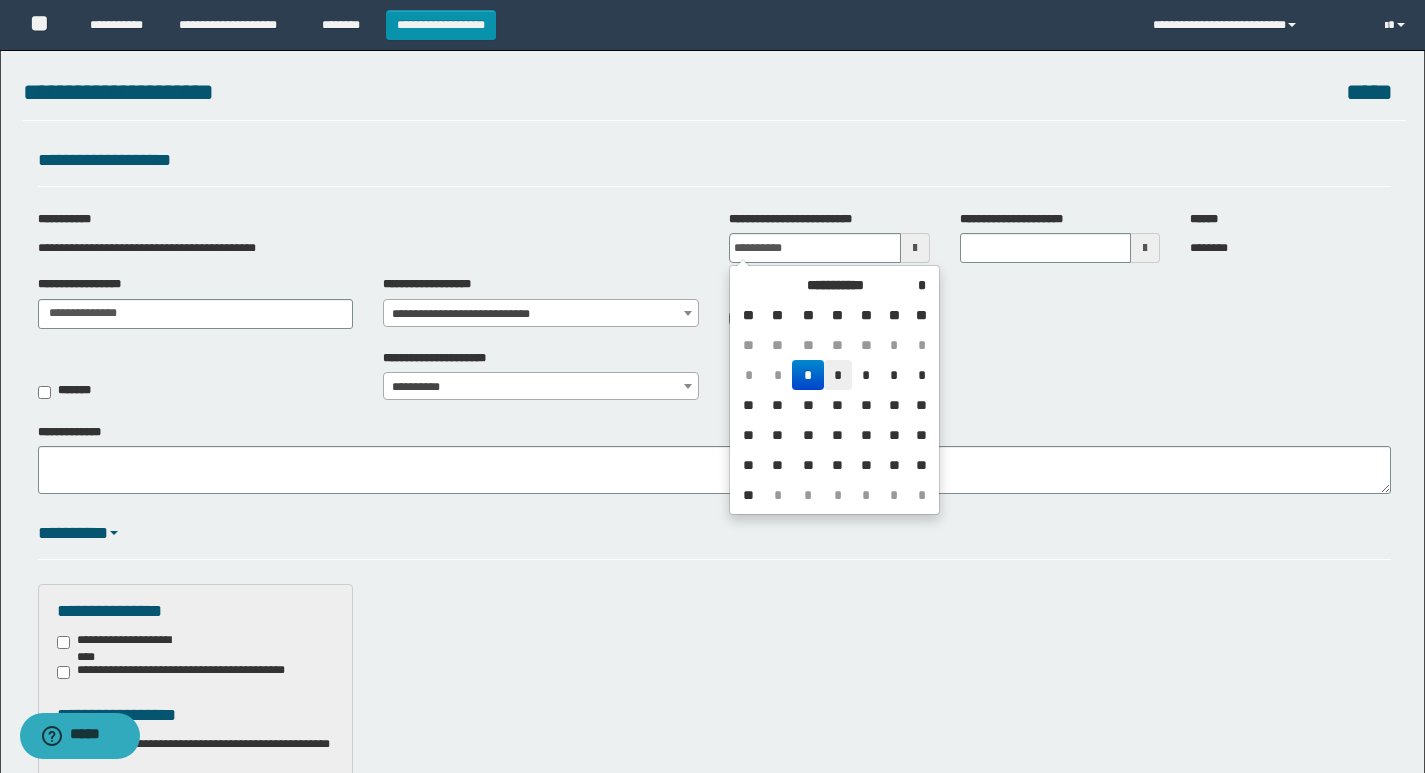 click on "*" at bounding box center (838, 375) 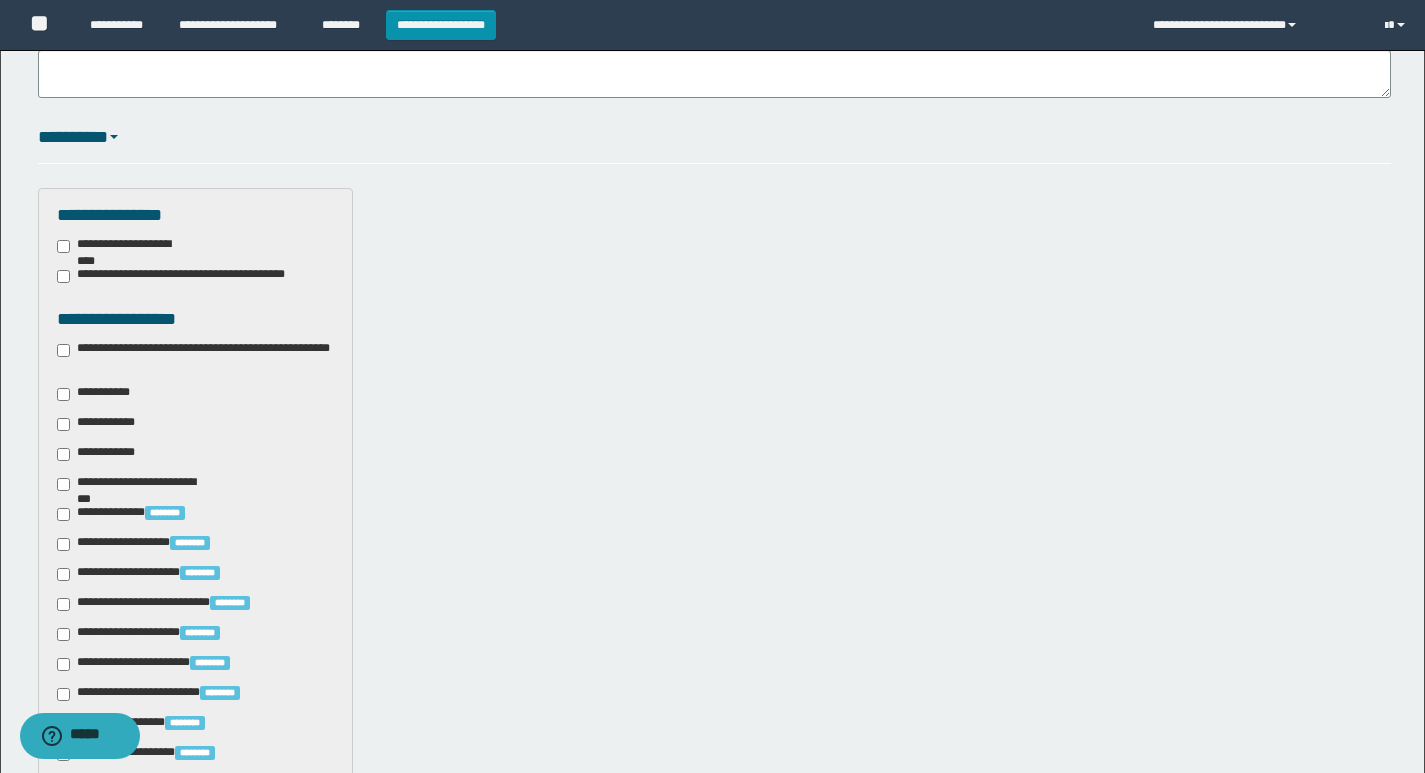 scroll, scrollTop: 400, scrollLeft: 0, axis: vertical 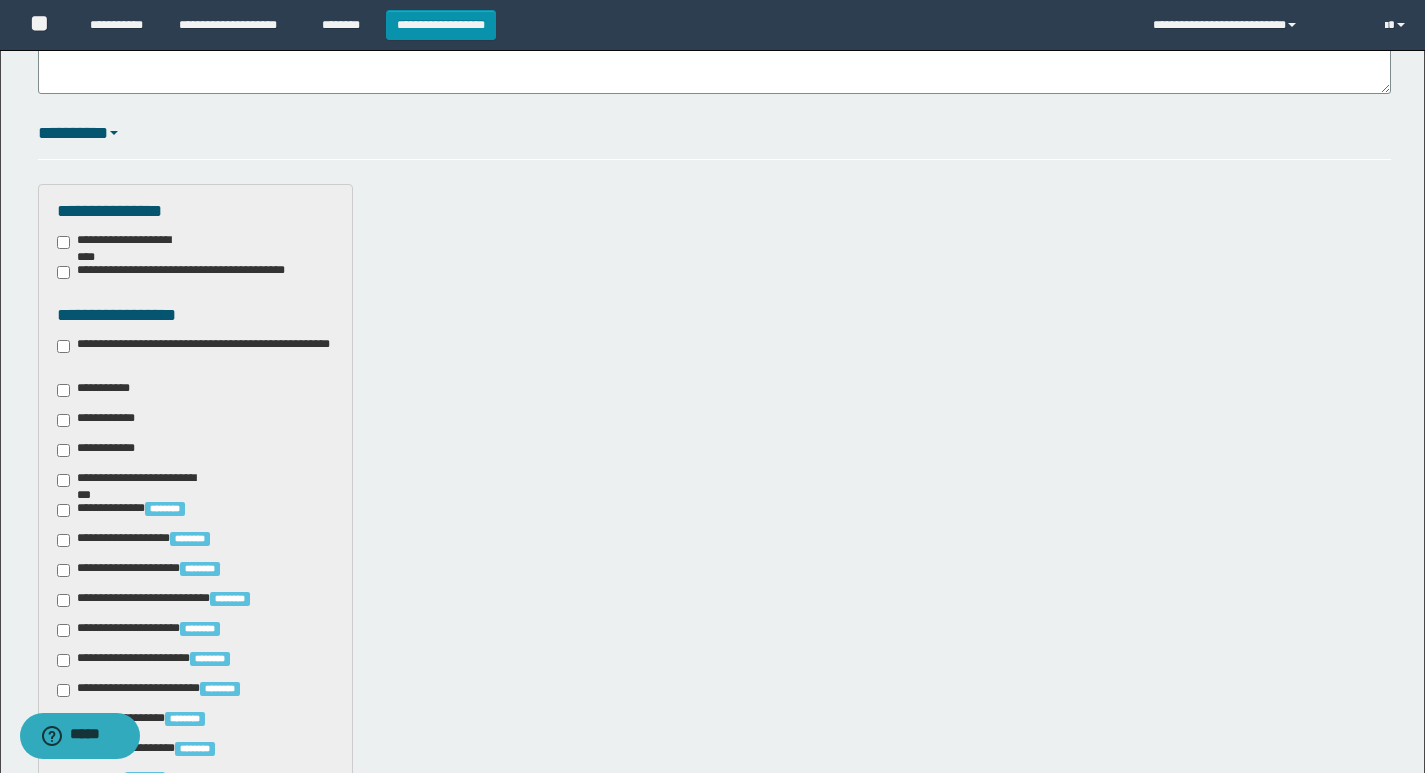 click on "**********" at bounding box center (196, 353) 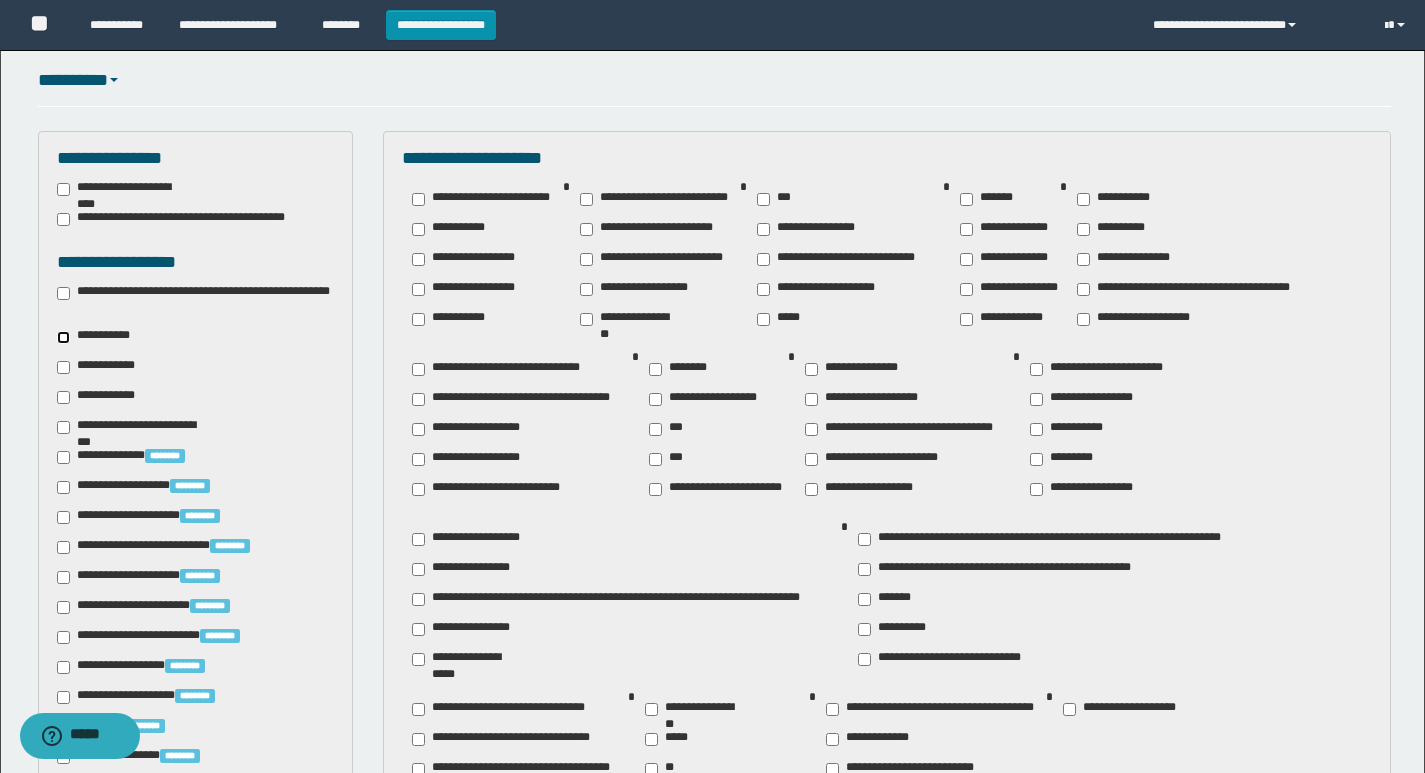scroll, scrollTop: 500, scrollLeft: 0, axis: vertical 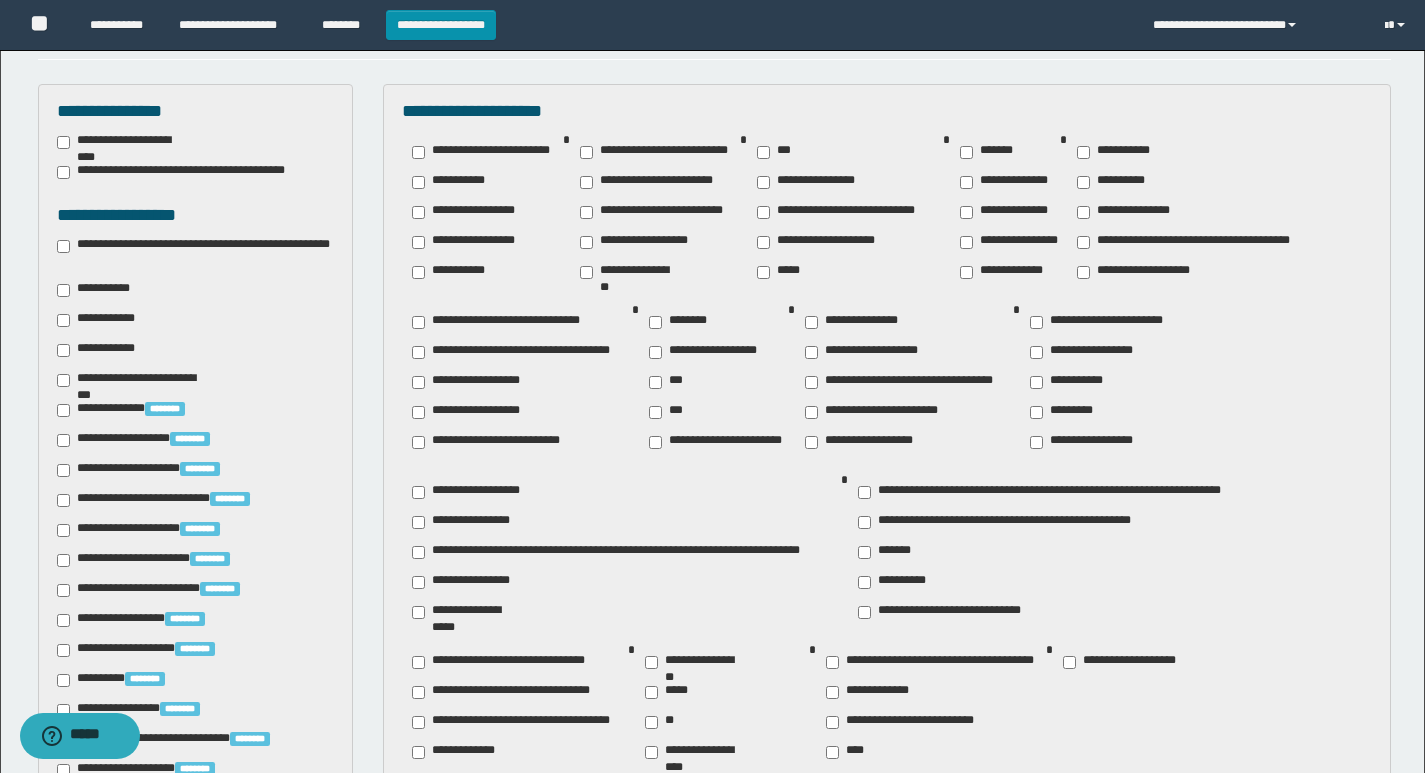 click on "**********" at bounding box center [1010, 242] 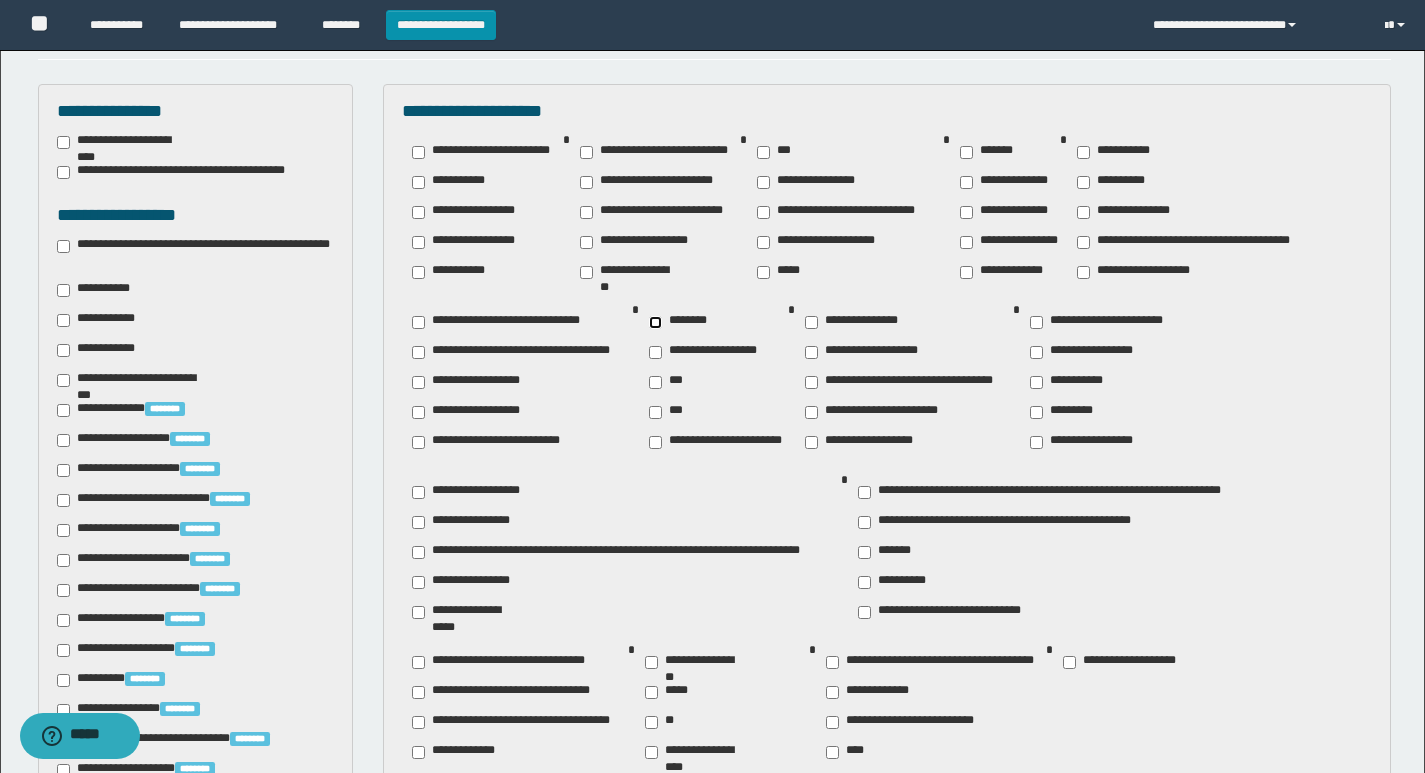 scroll, scrollTop: 600, scrollLeft: 0, axis: vertical 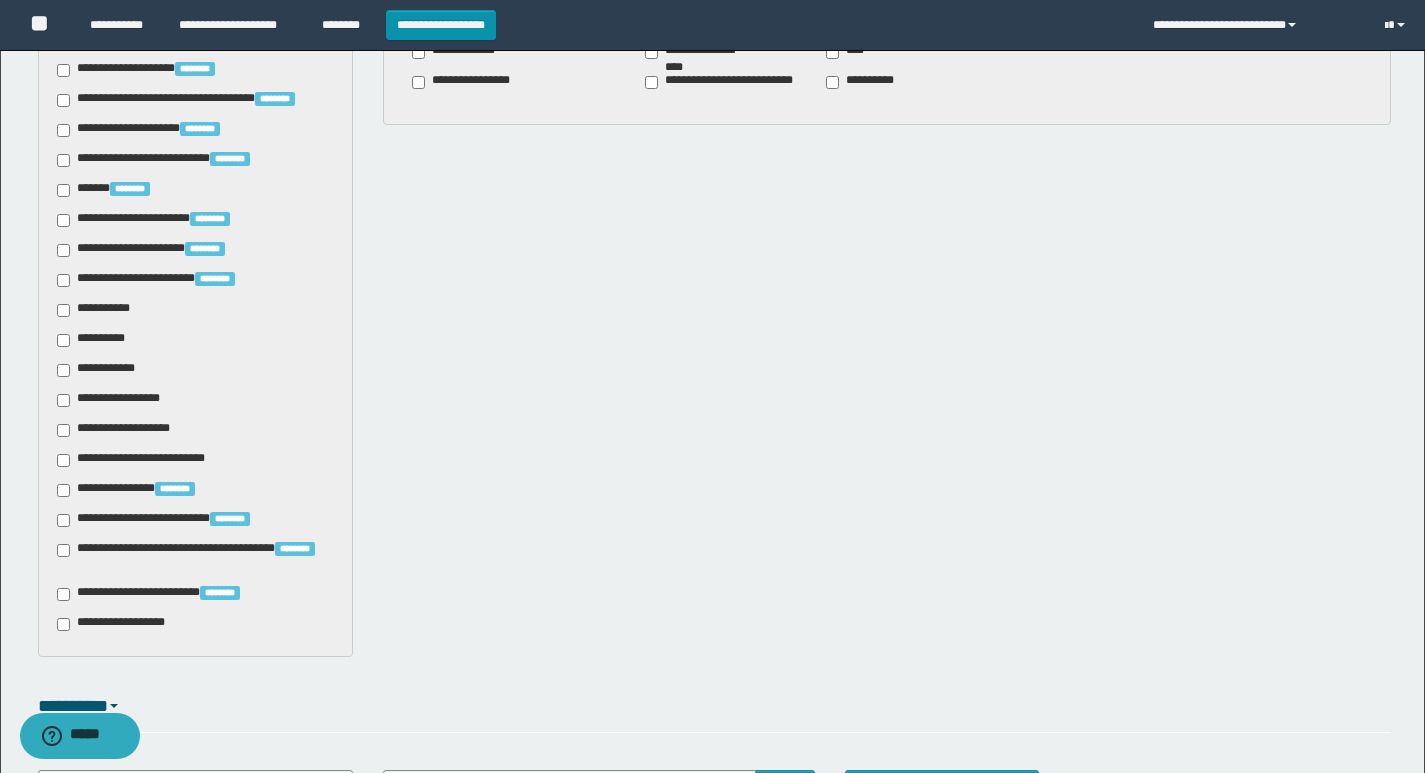 click on "**********" at bounding box center [97, 310] 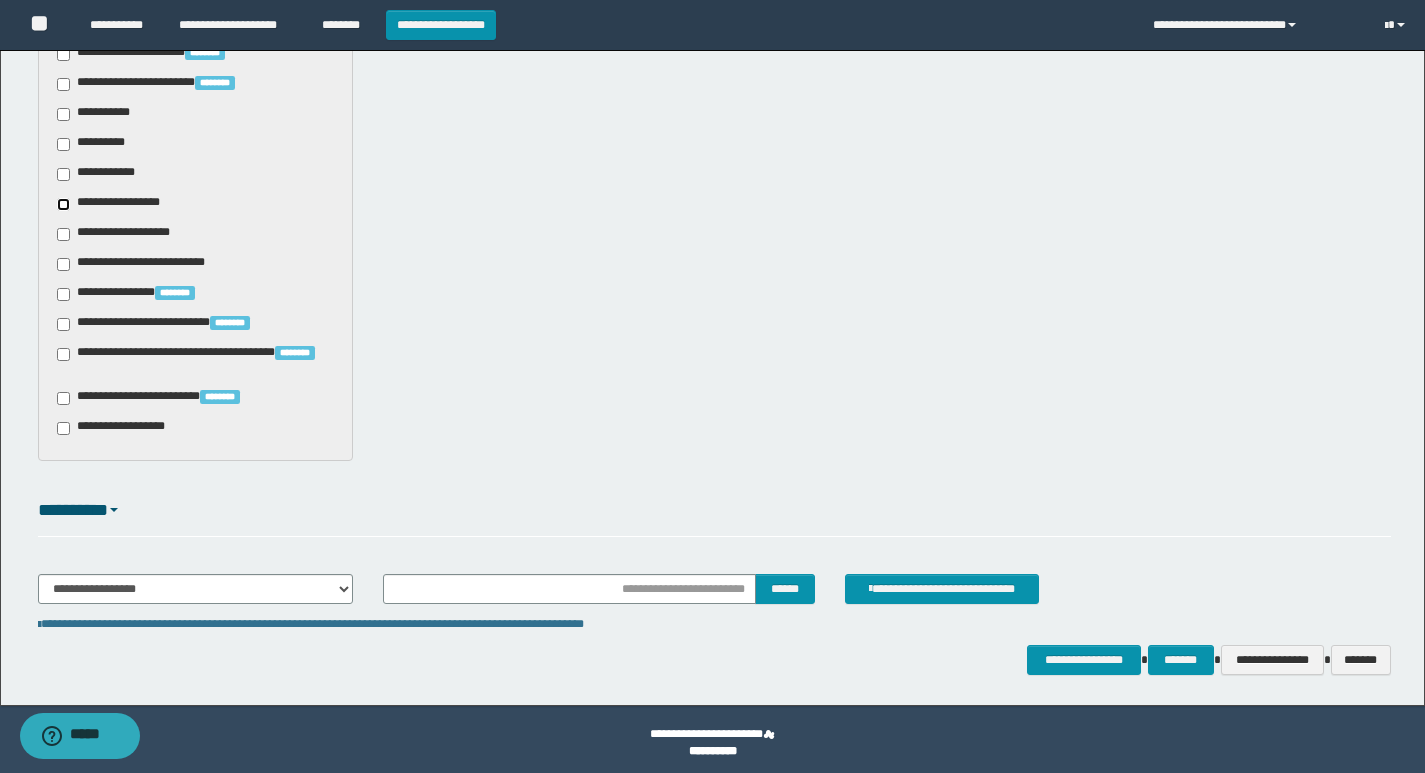 scroll, scrollTop: 1403, scrollLeft: 0, axis: vertical 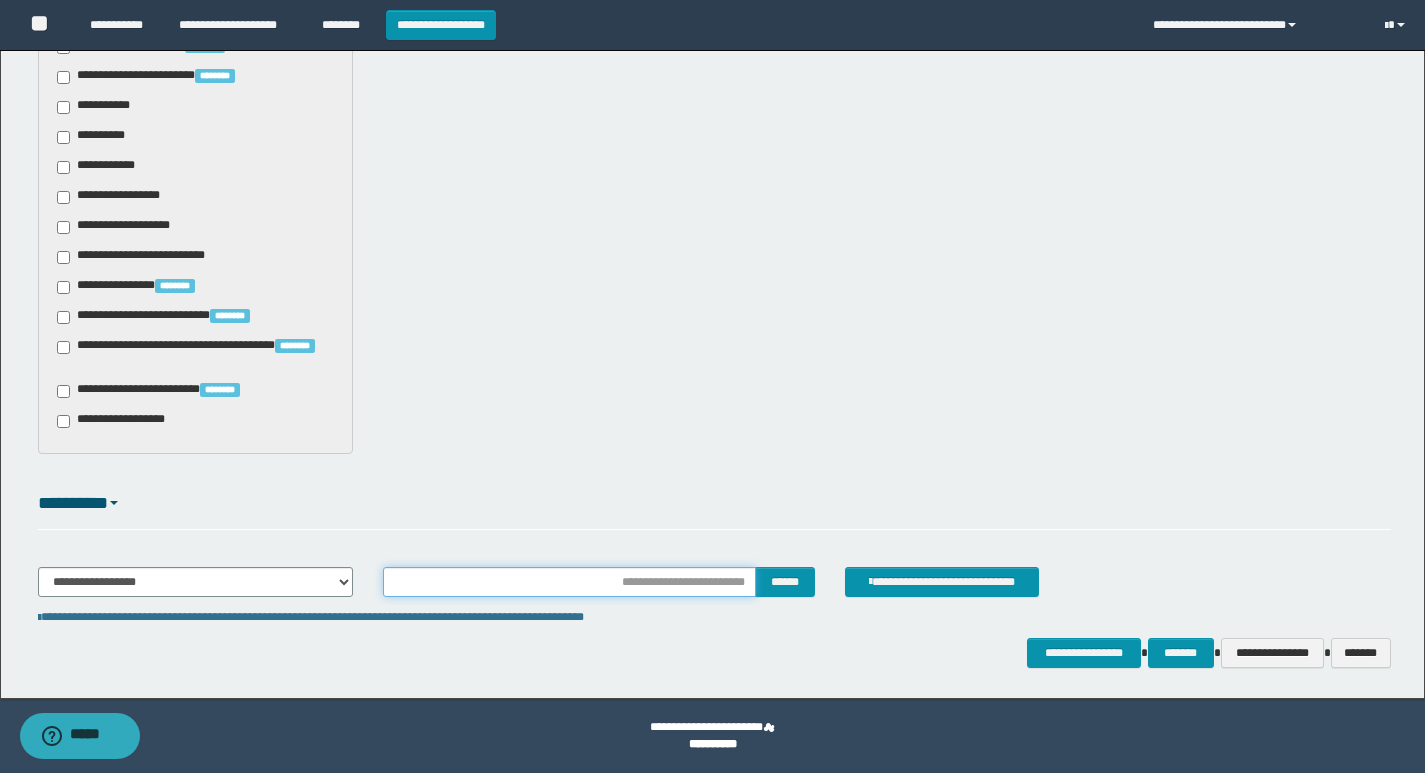 click at bounding box center (569, 582) 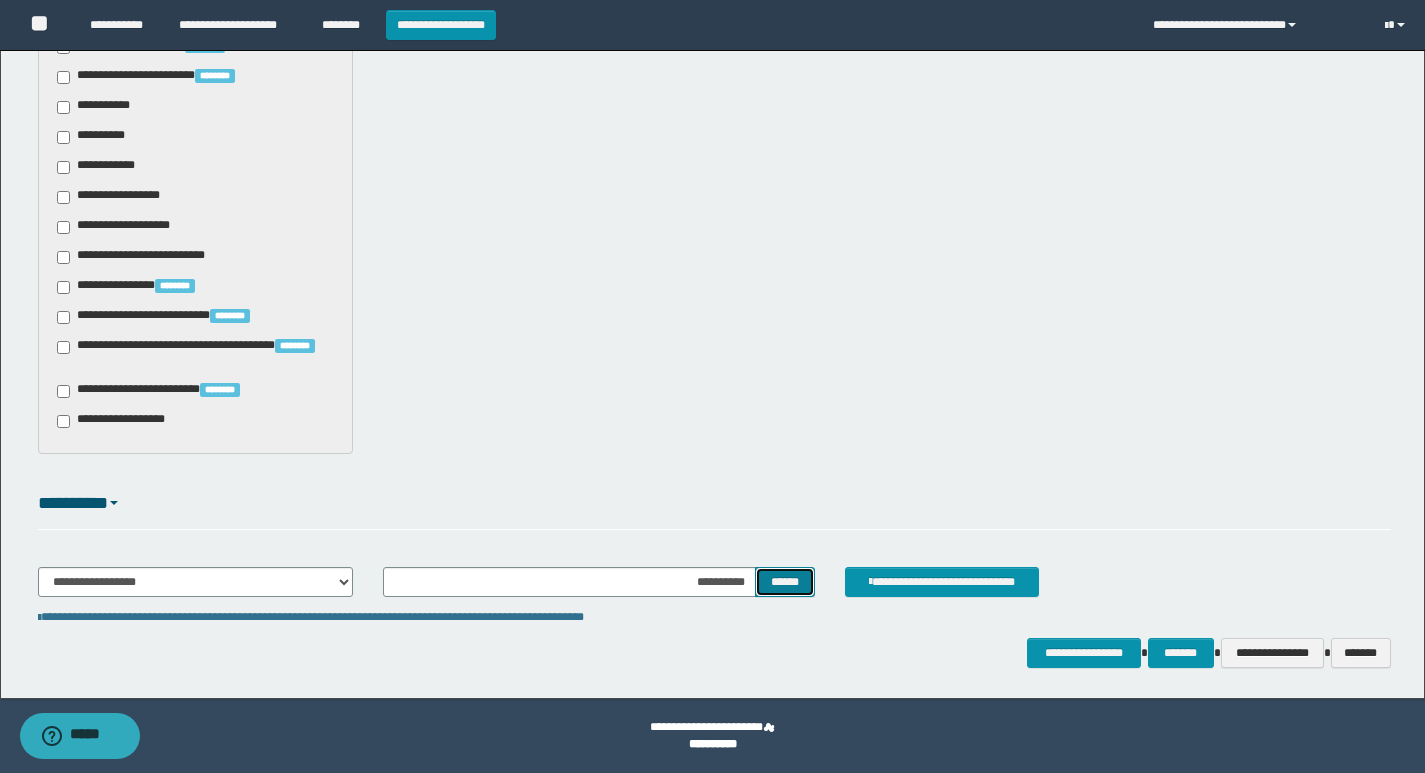 click on "******" at bounding box center (784, 582) 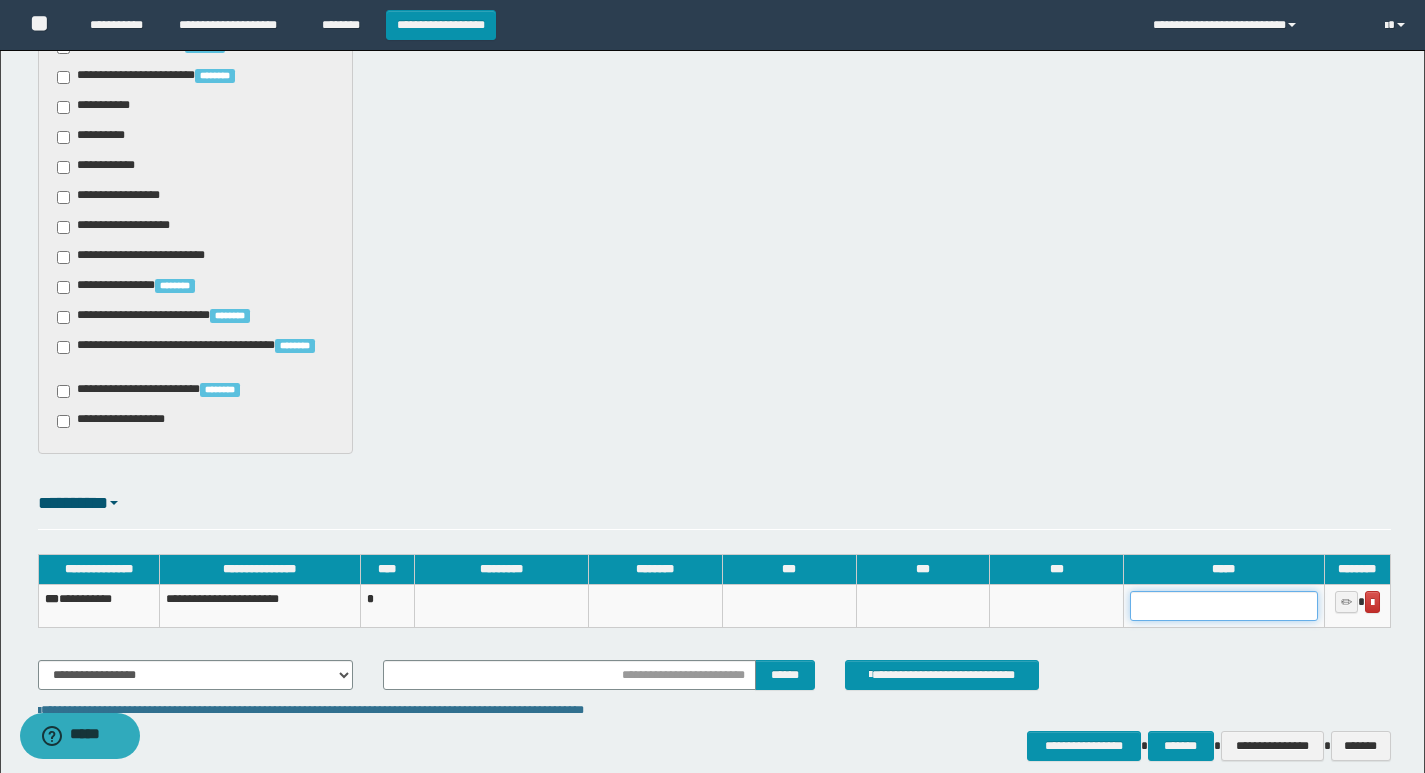 click at bounding box center [1224, 606] 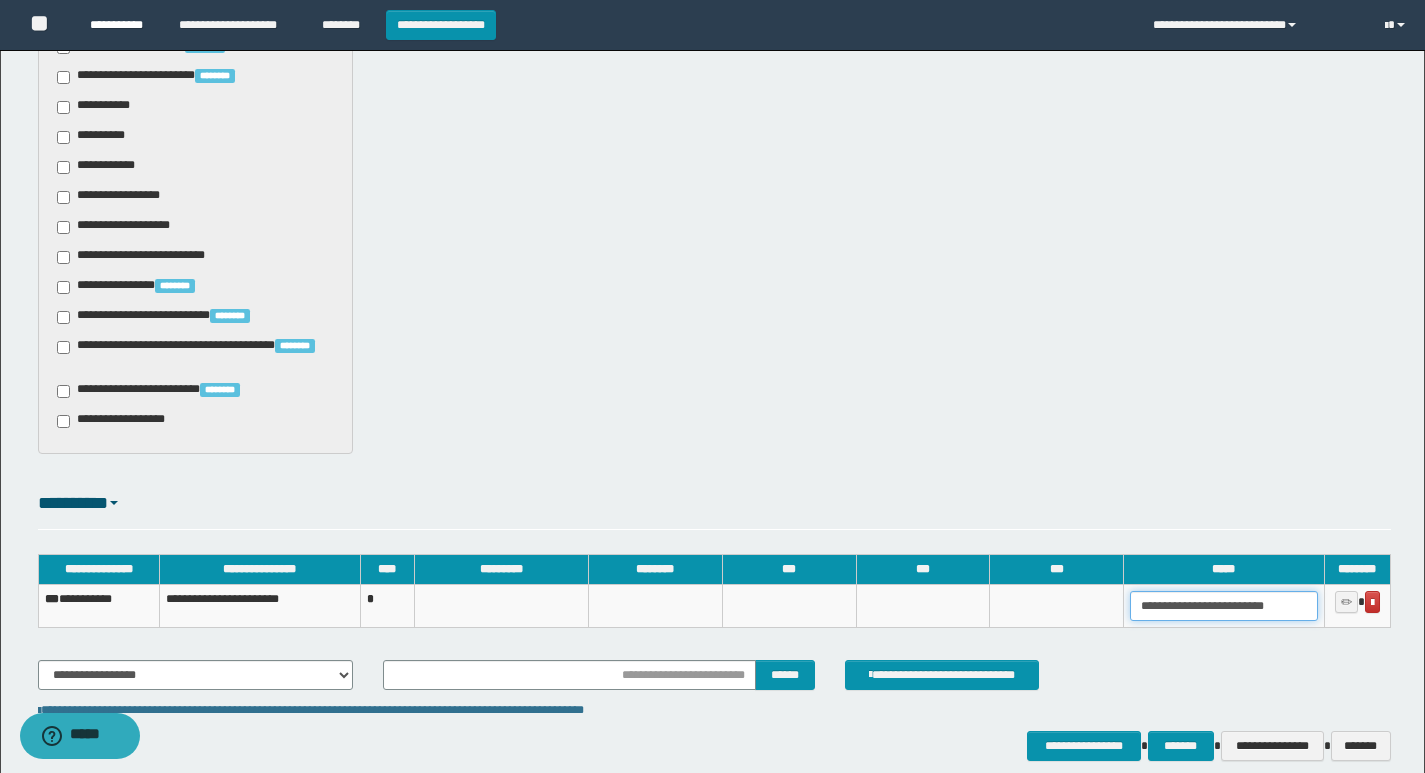 type on "**********" 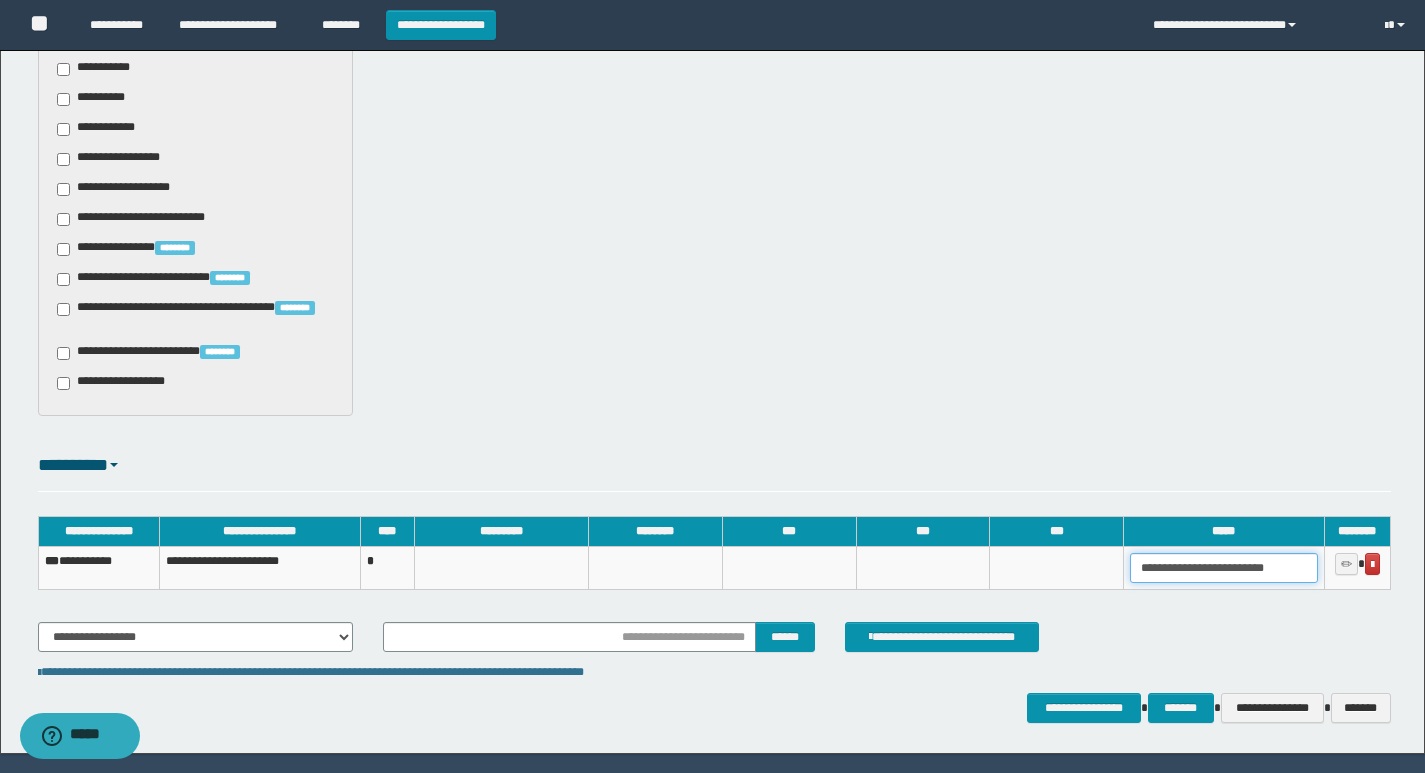 scroll, scrollTop: 1497, scrollLeft: 0, axis: vertical 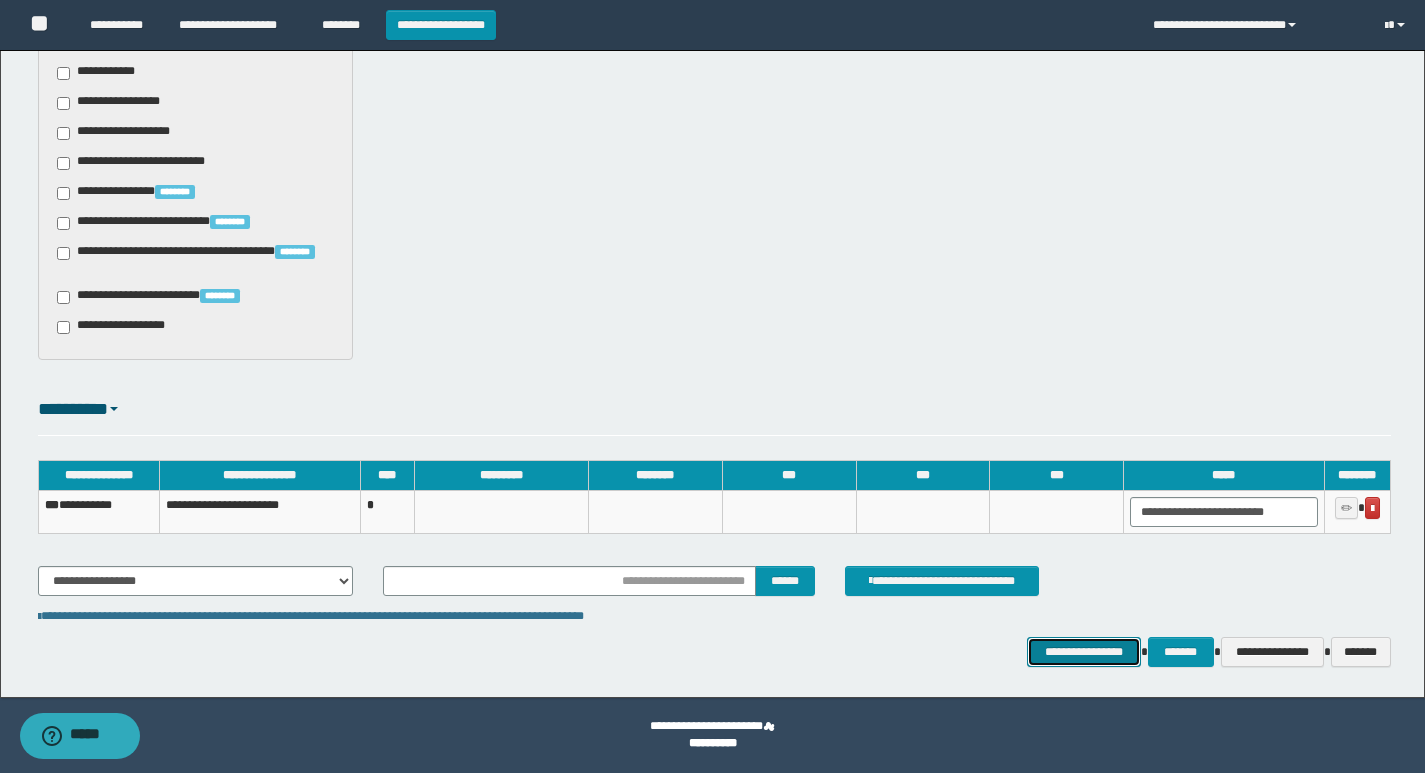 click on "**********" at bounding box center (1083, 652) 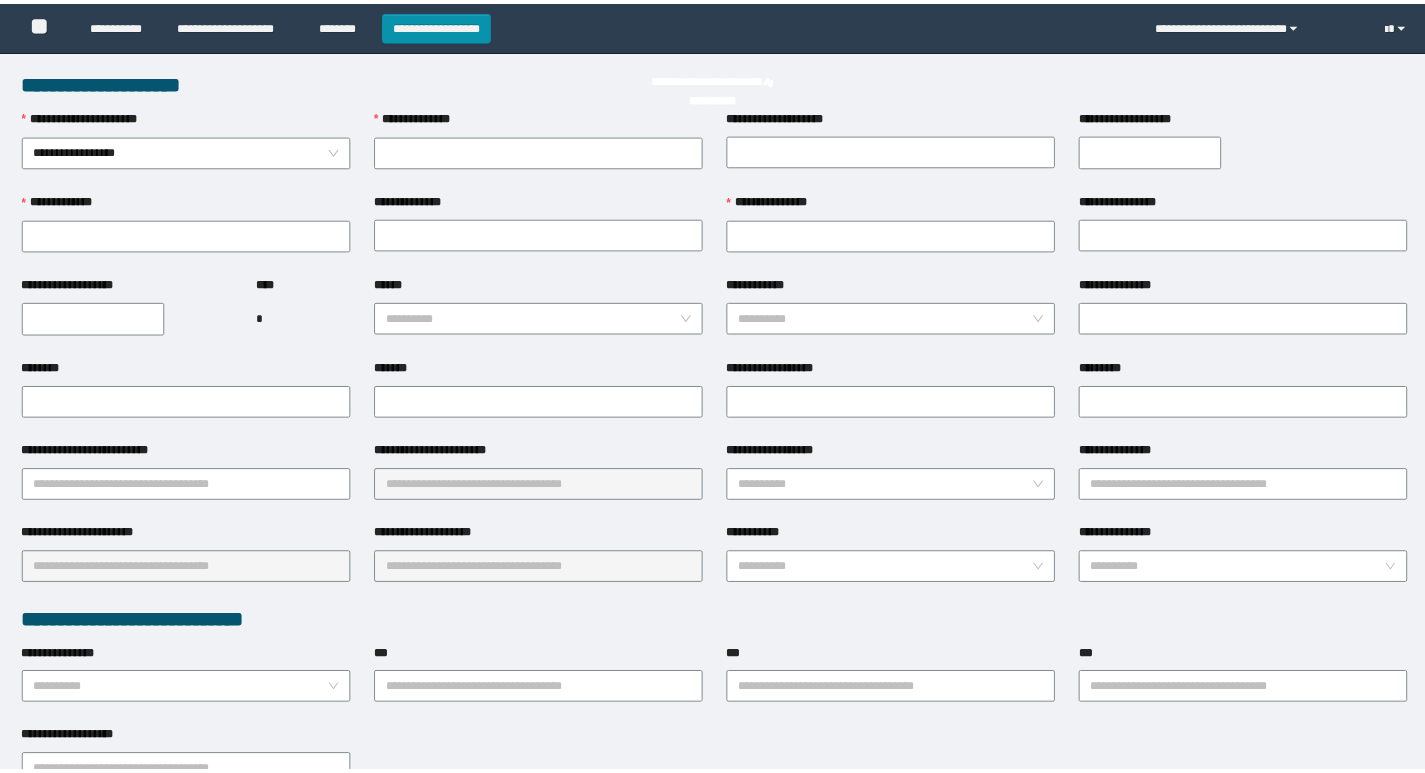 scroll, scrollTop: 0, scrollLeft: 0, axis: both 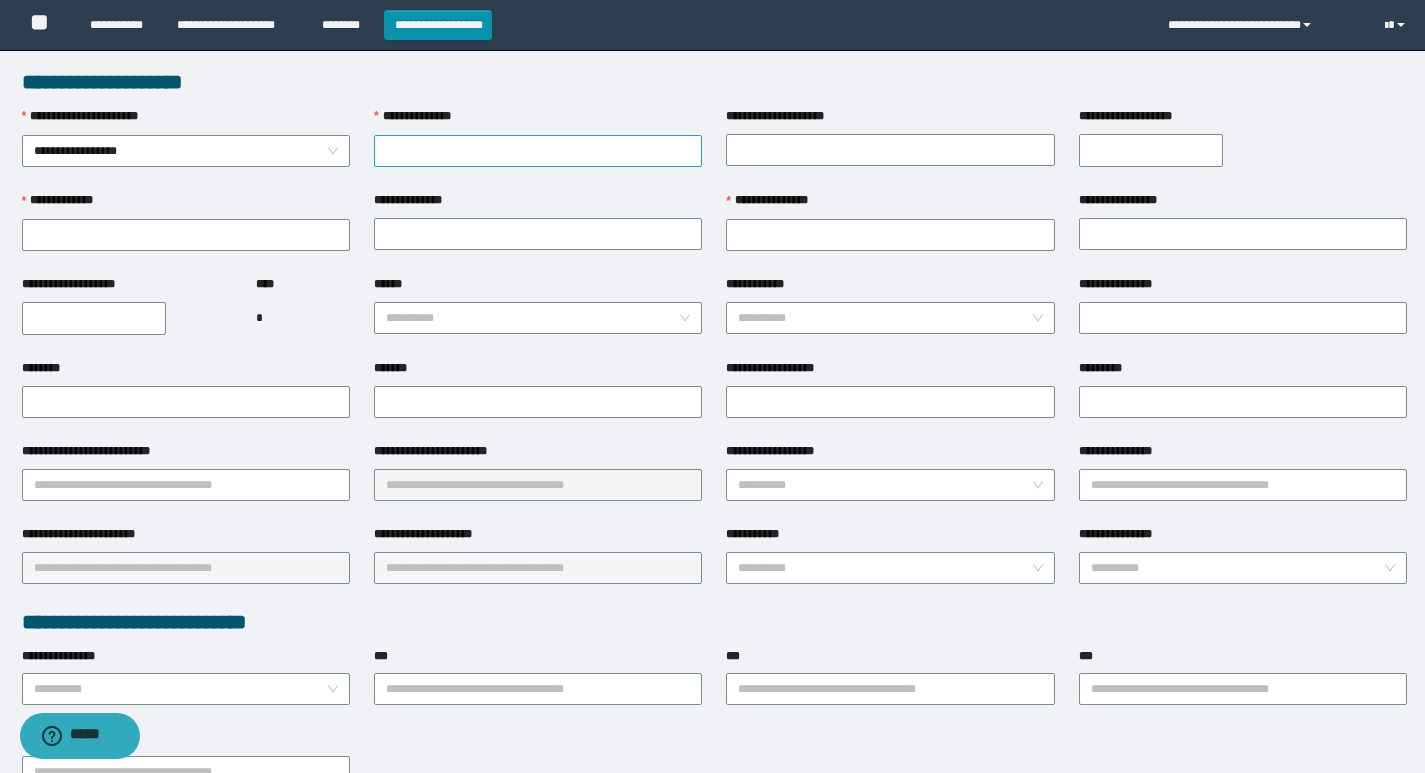 click on "**********" at bounding box center [538, 151] 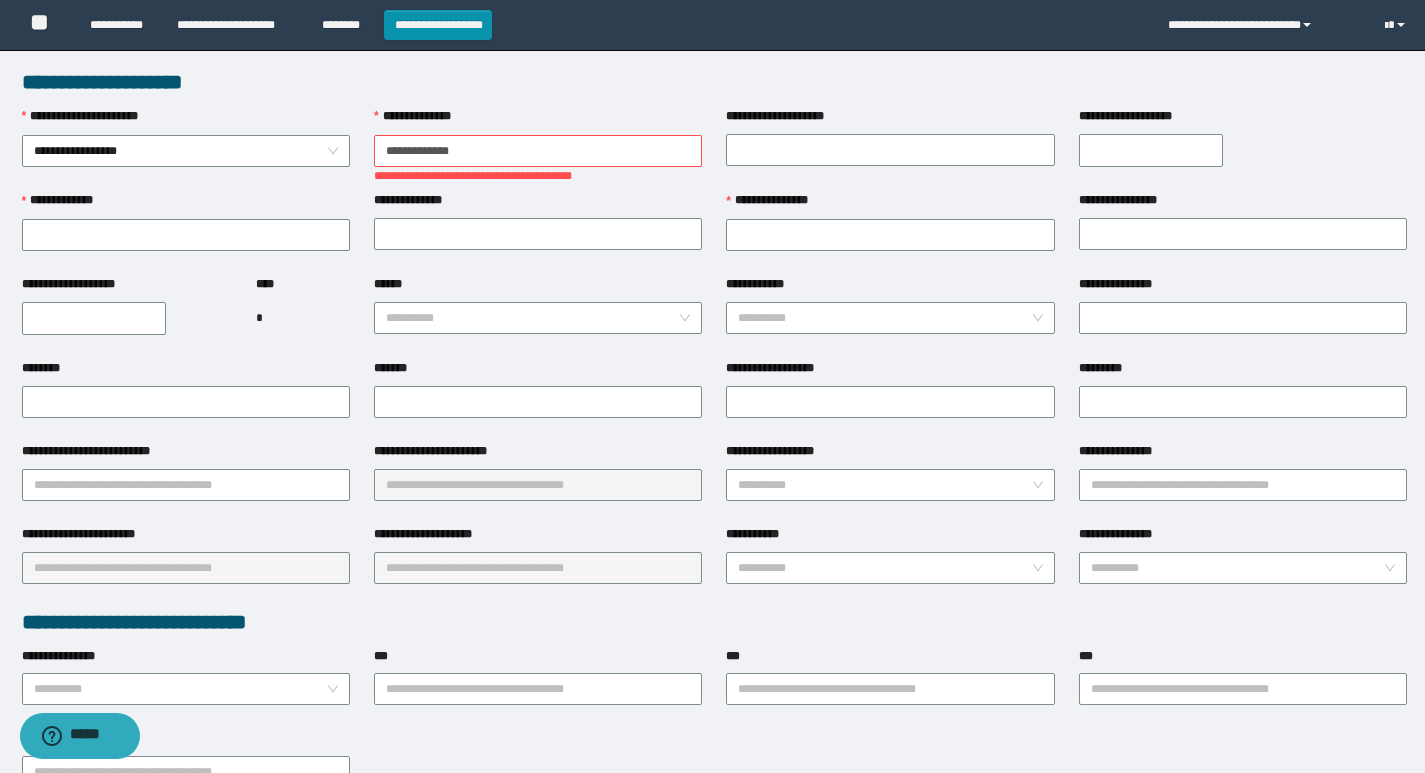 click on "**********" at bounding box center (538, 151) 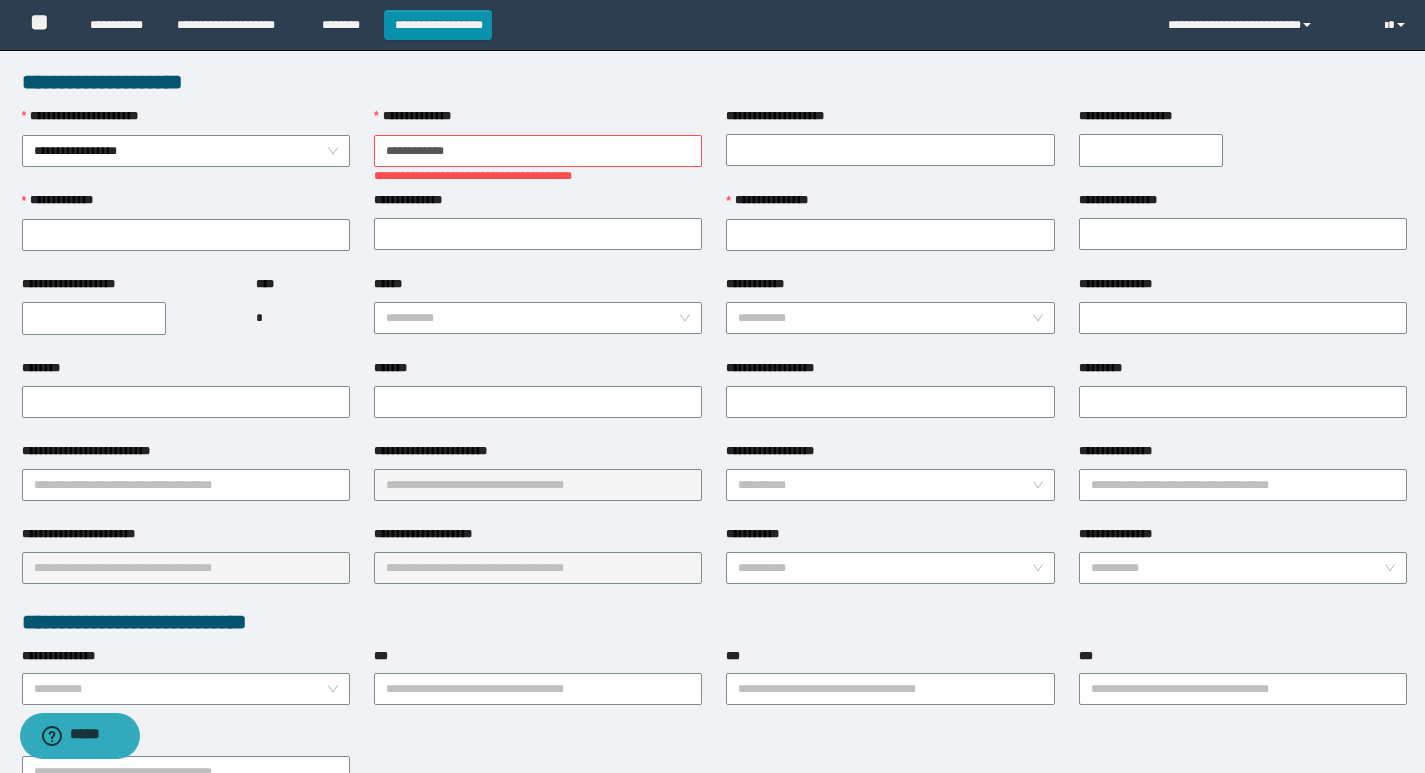 click on "**********" at bounding box center [538, 151] 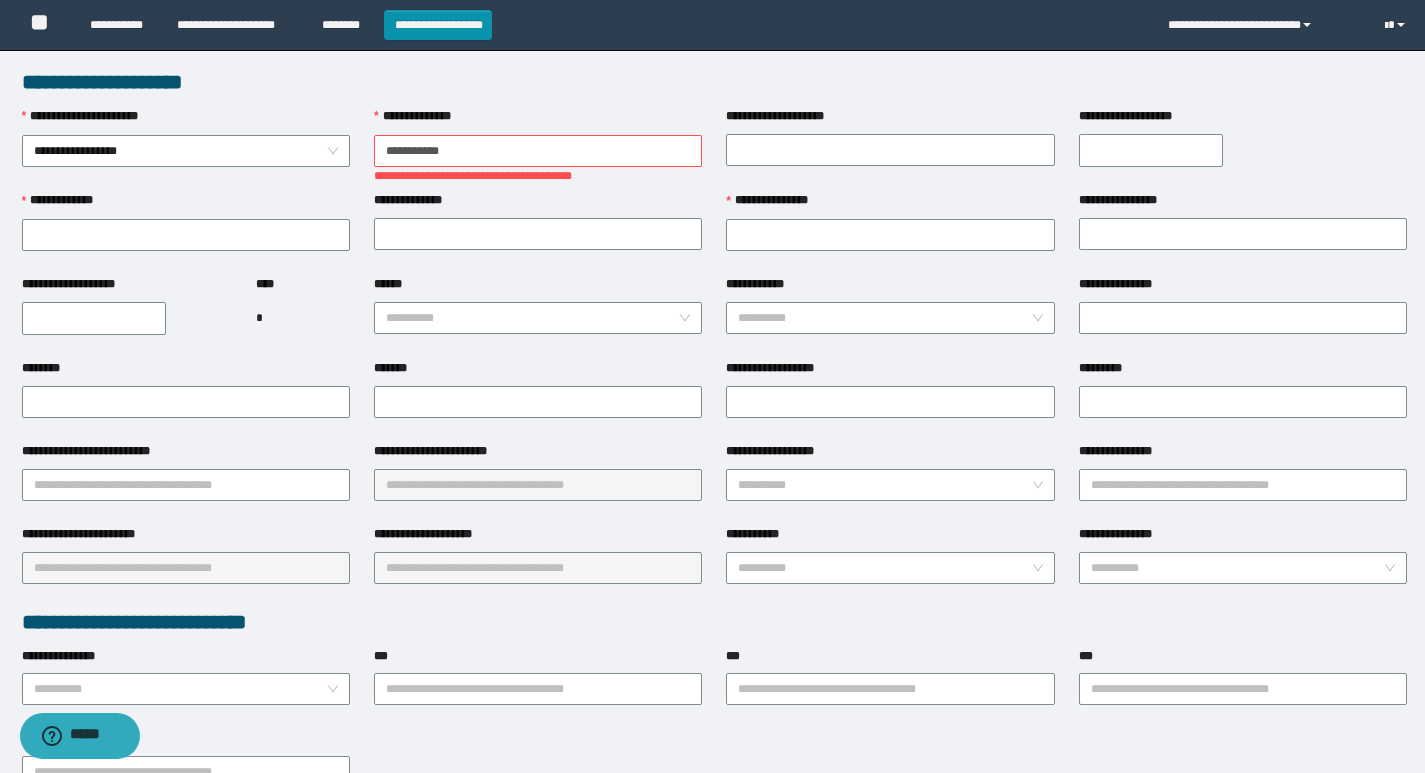 click on "**********" at bounding box center [538, 151] 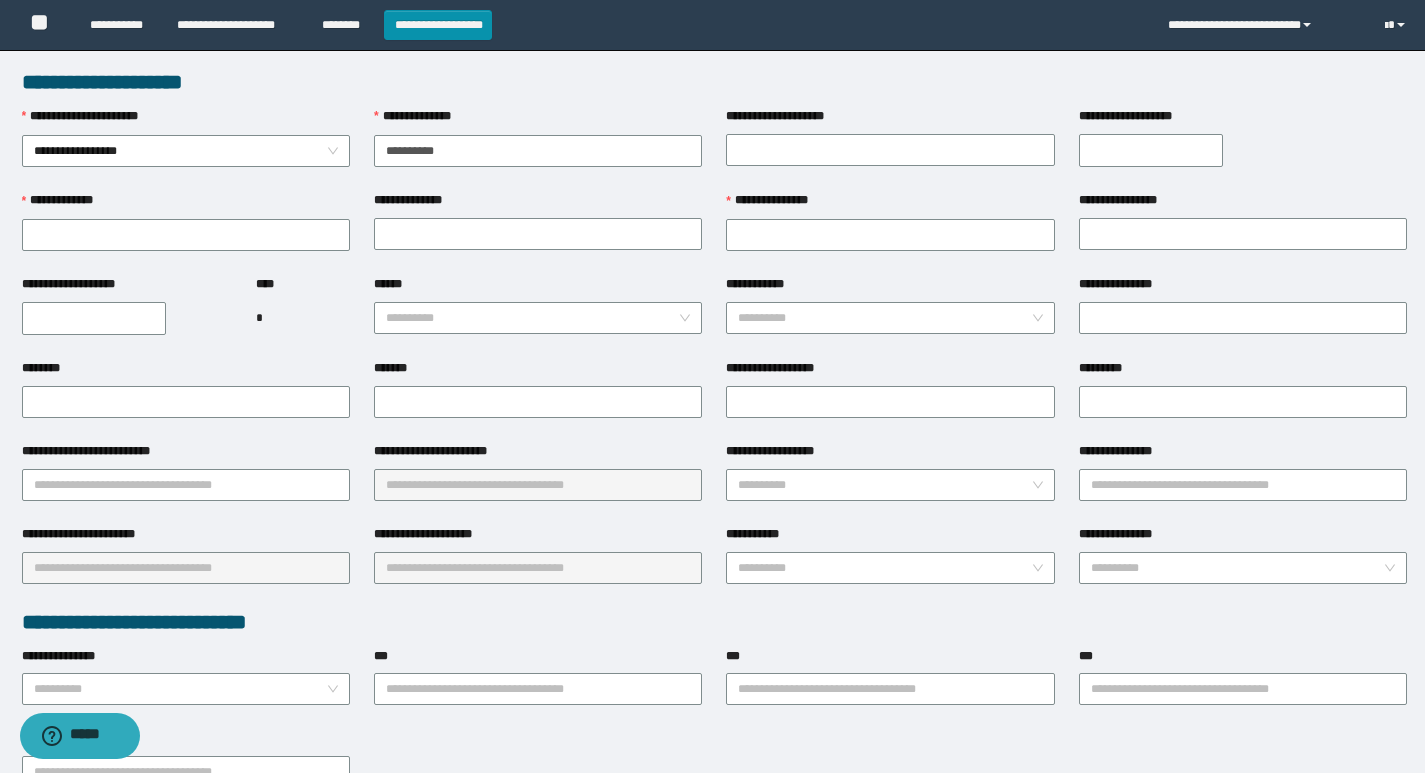 type on "**********" 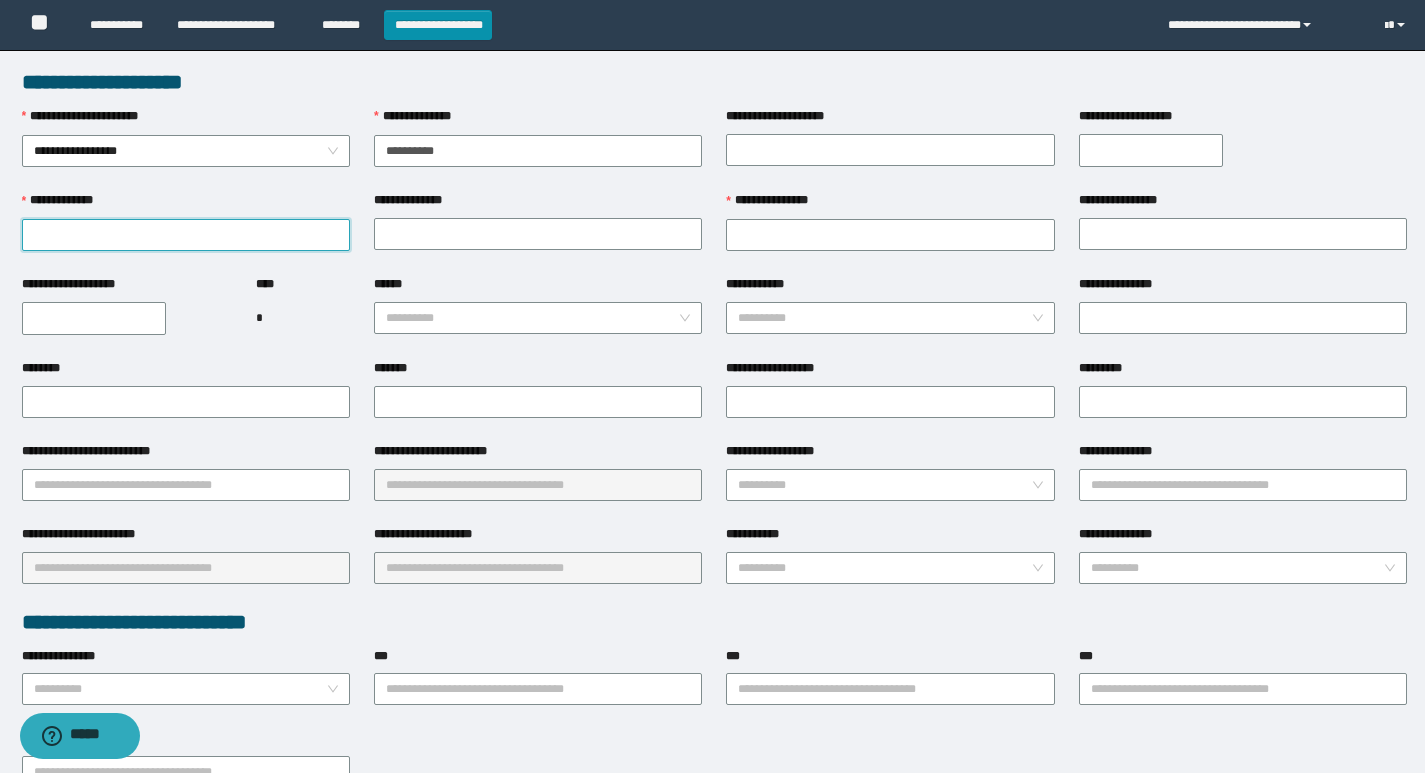 click on "**********" at bounding box center (186, 235) 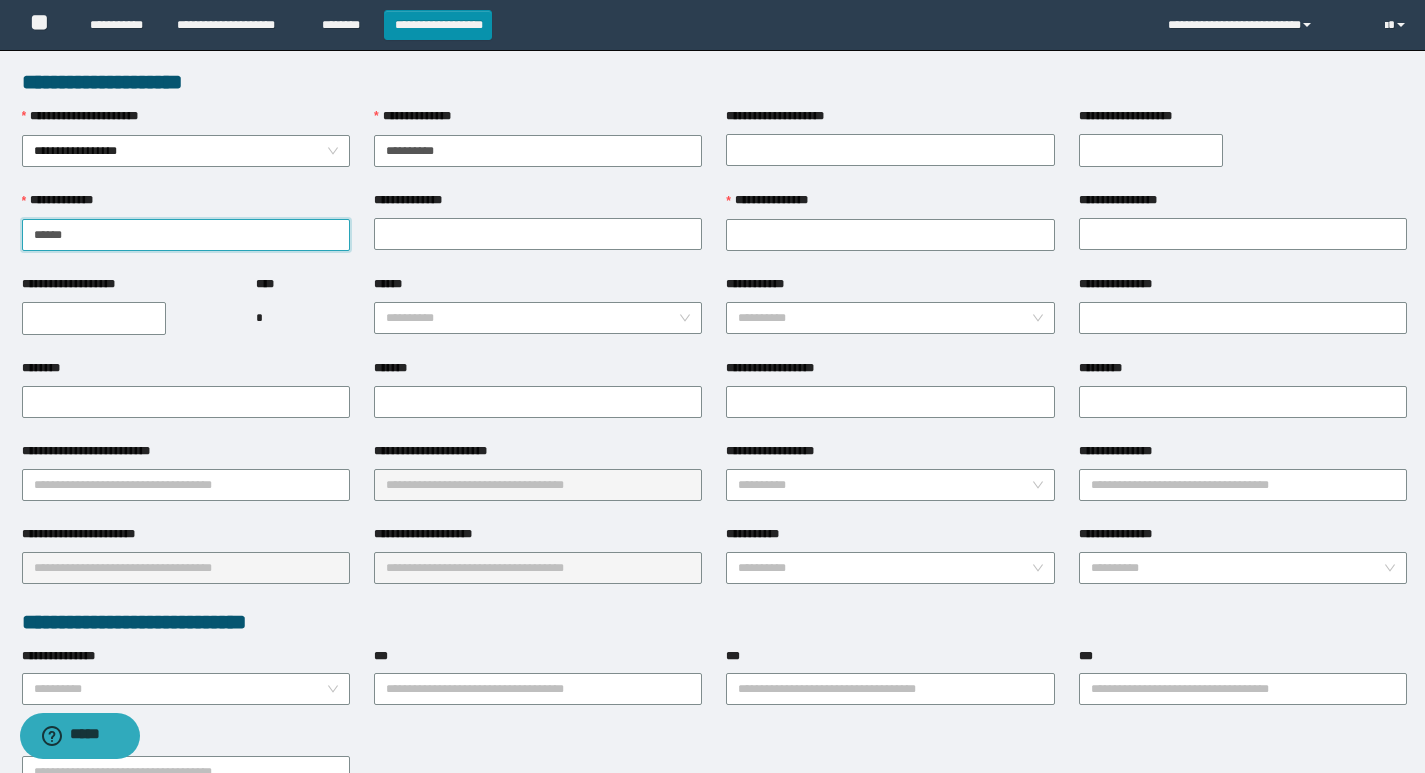 type on "******" 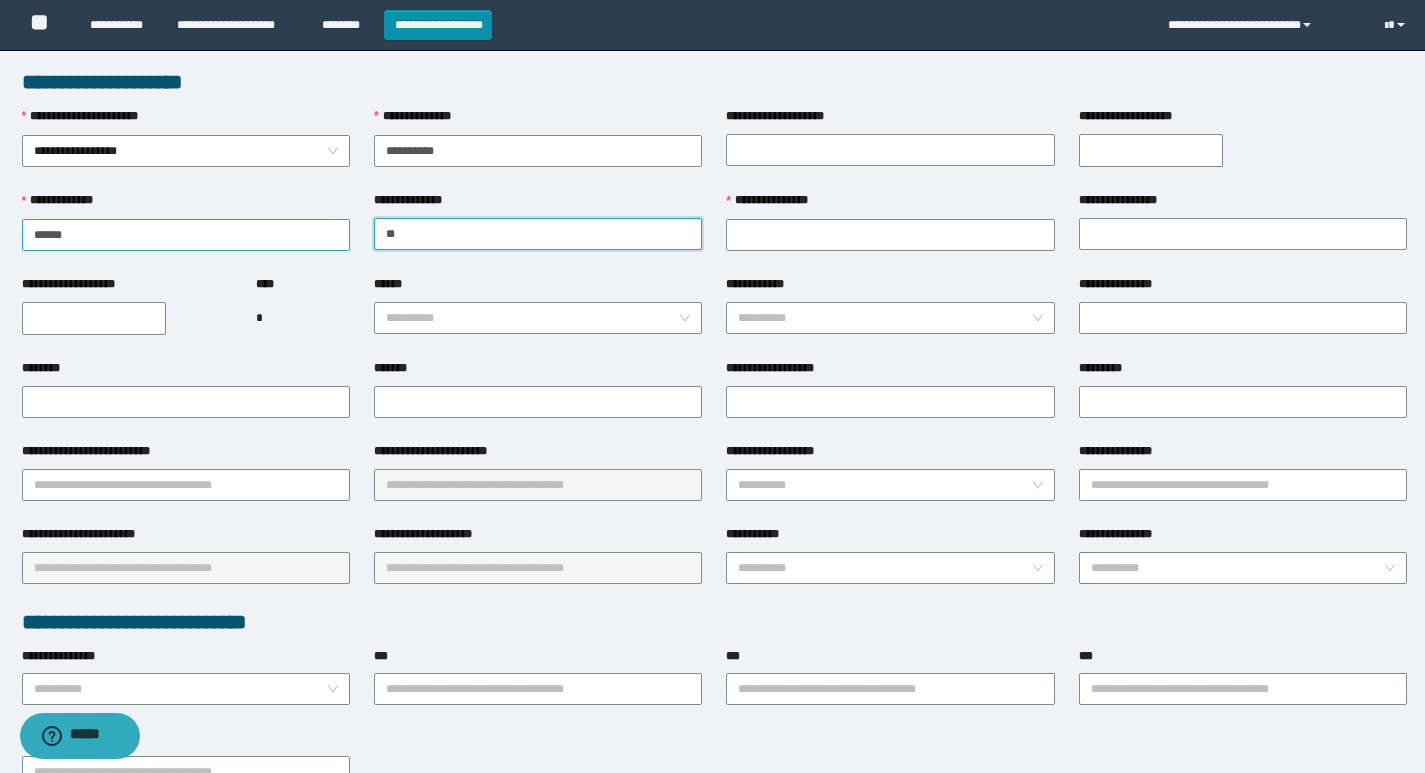 type on "*" 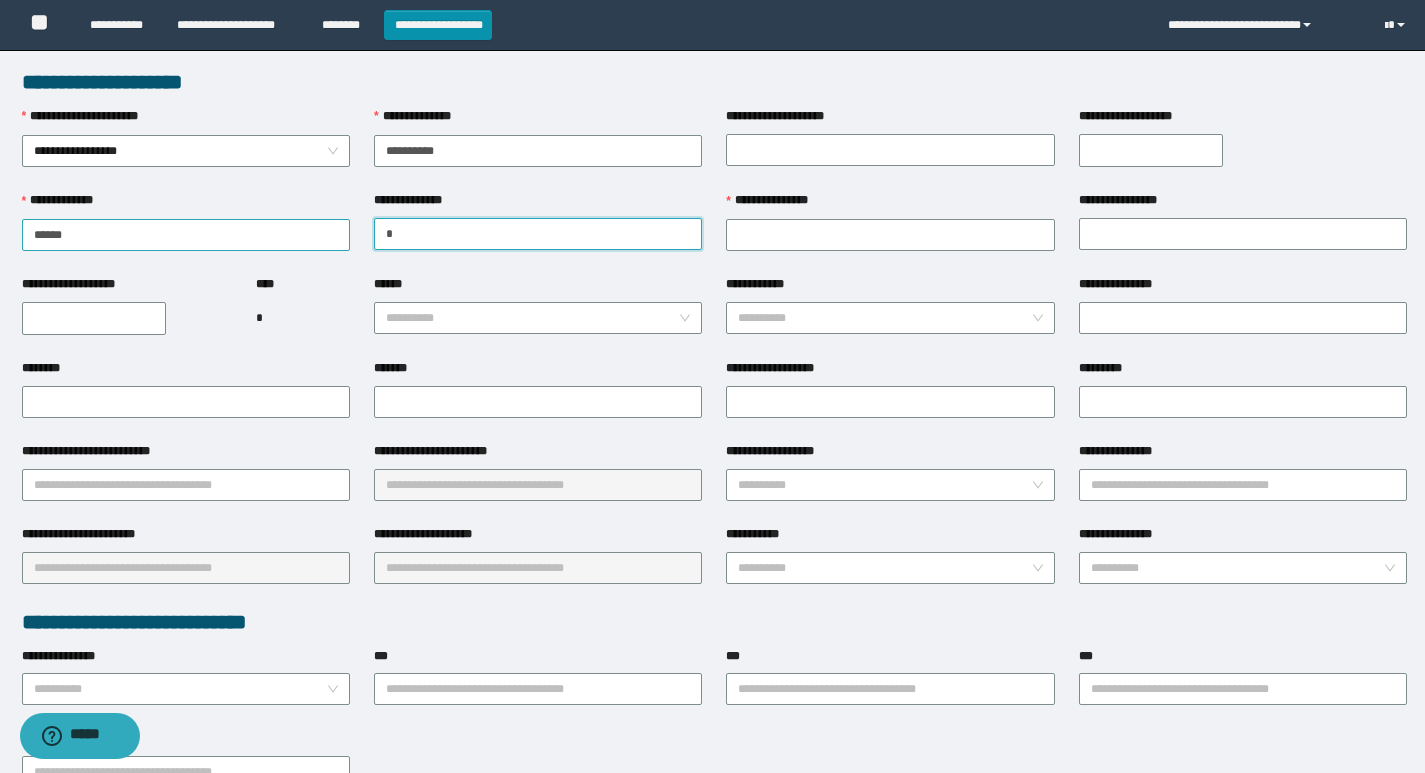 type 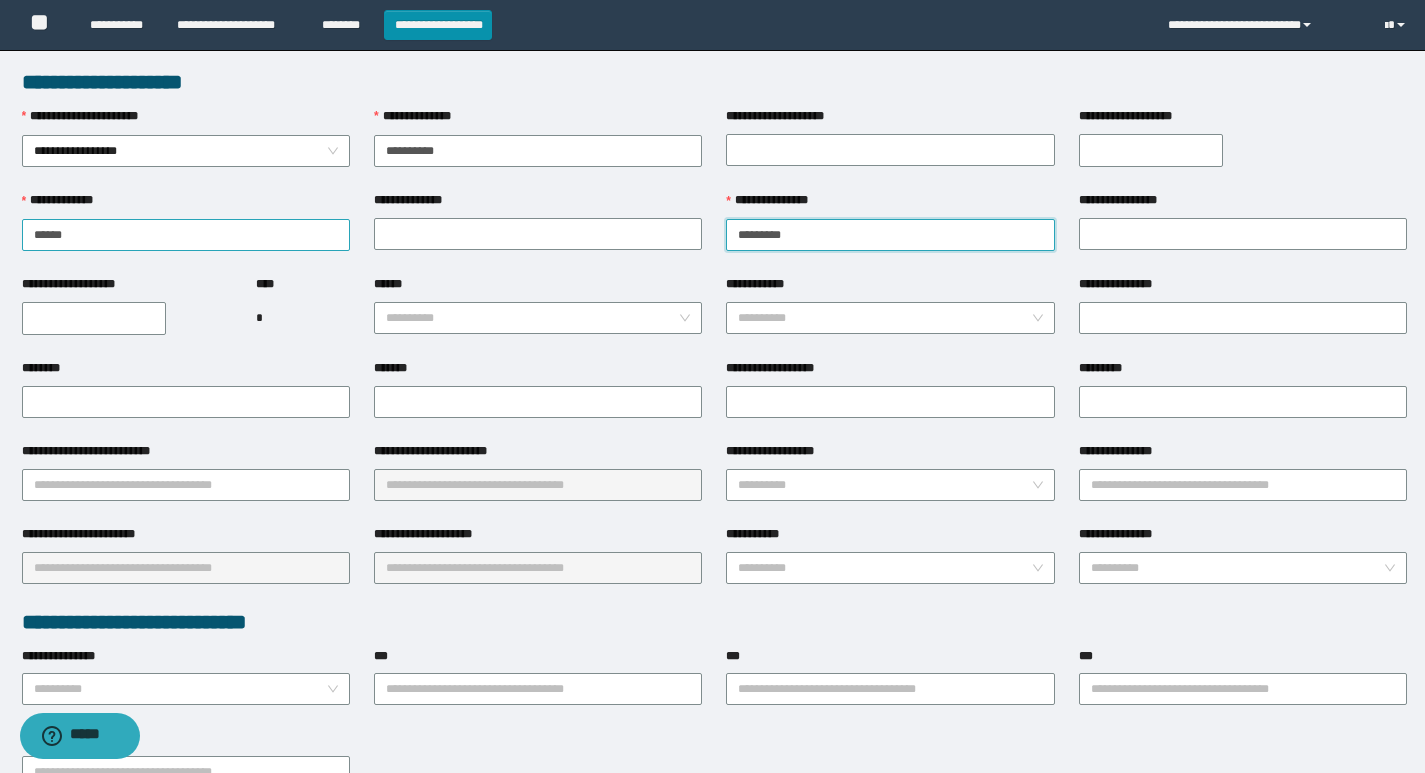 type on "********" 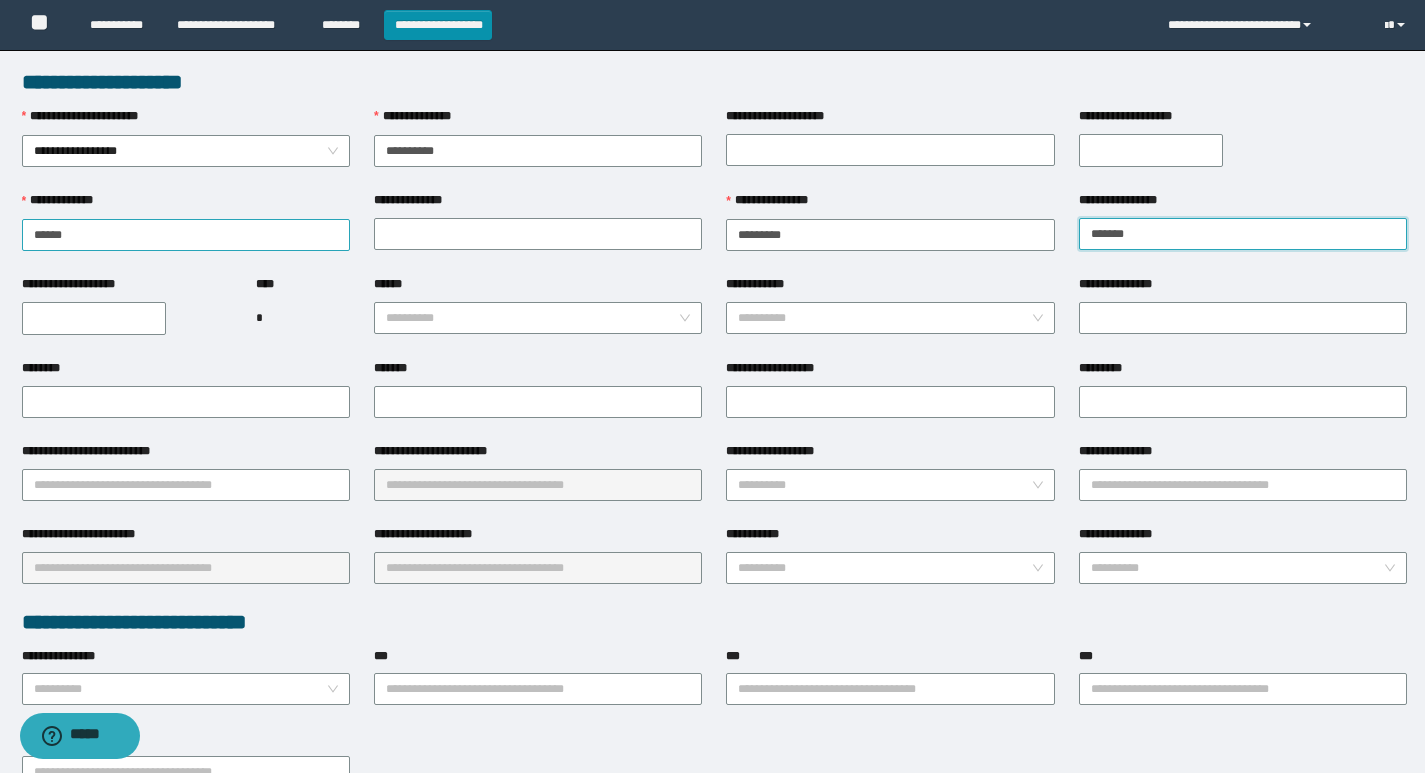 type on "*******" 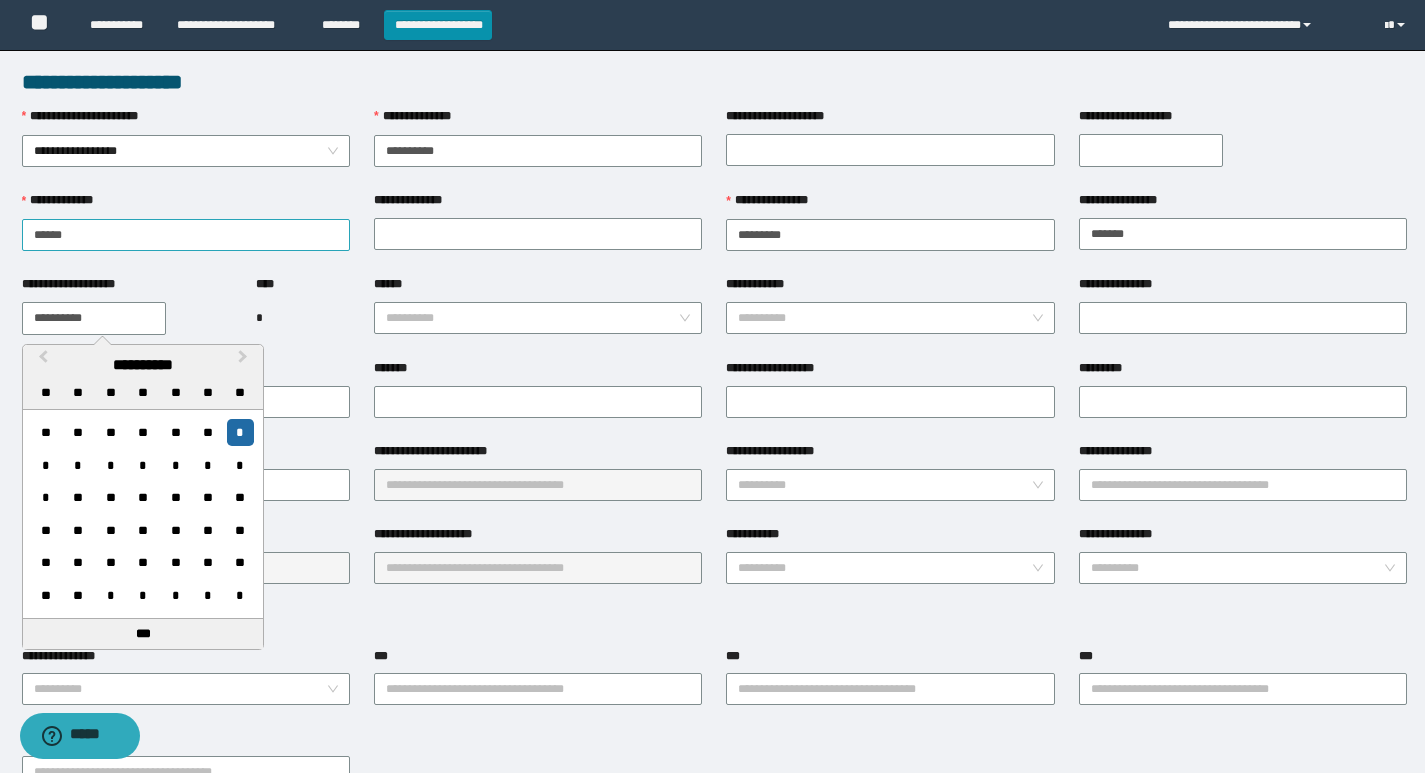 type on "**********" 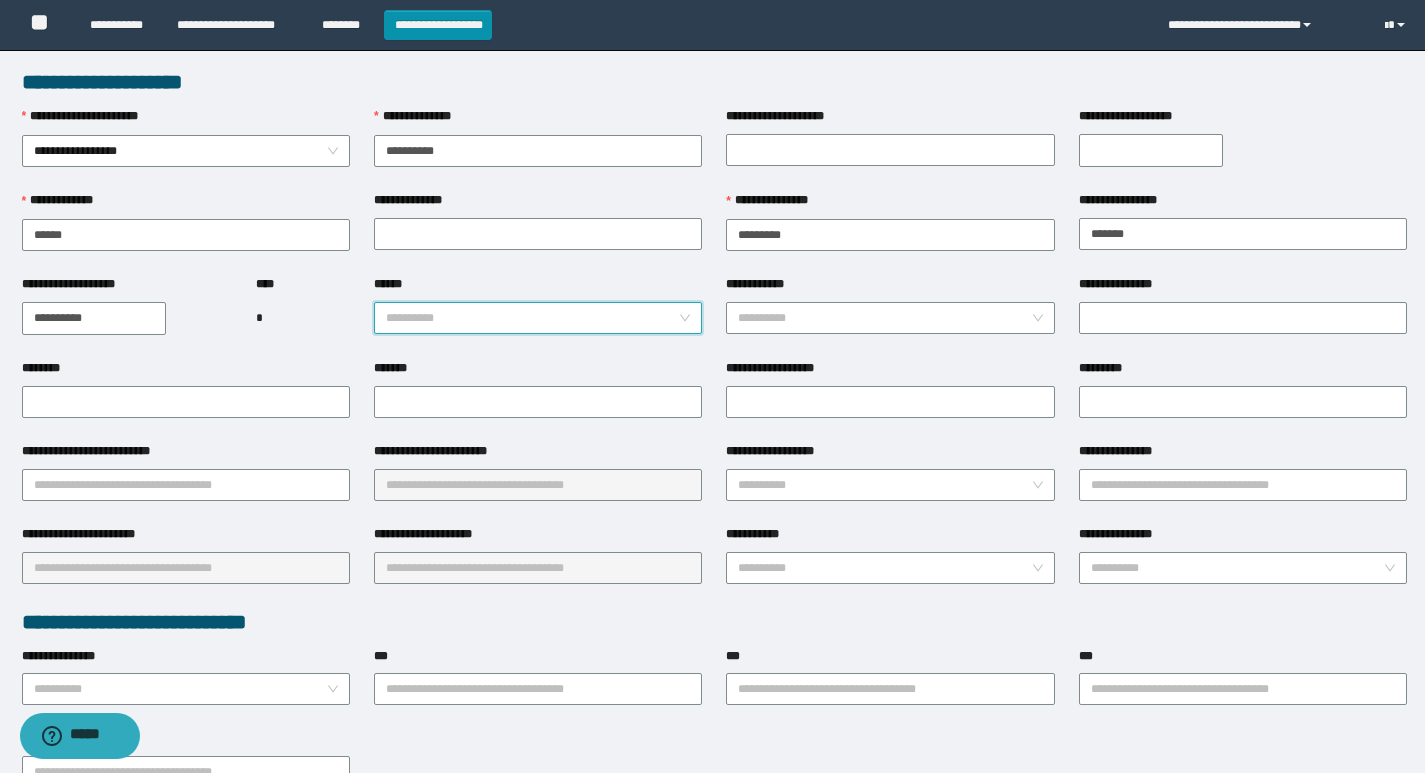 click on "******" at bounding box center [532, 318] 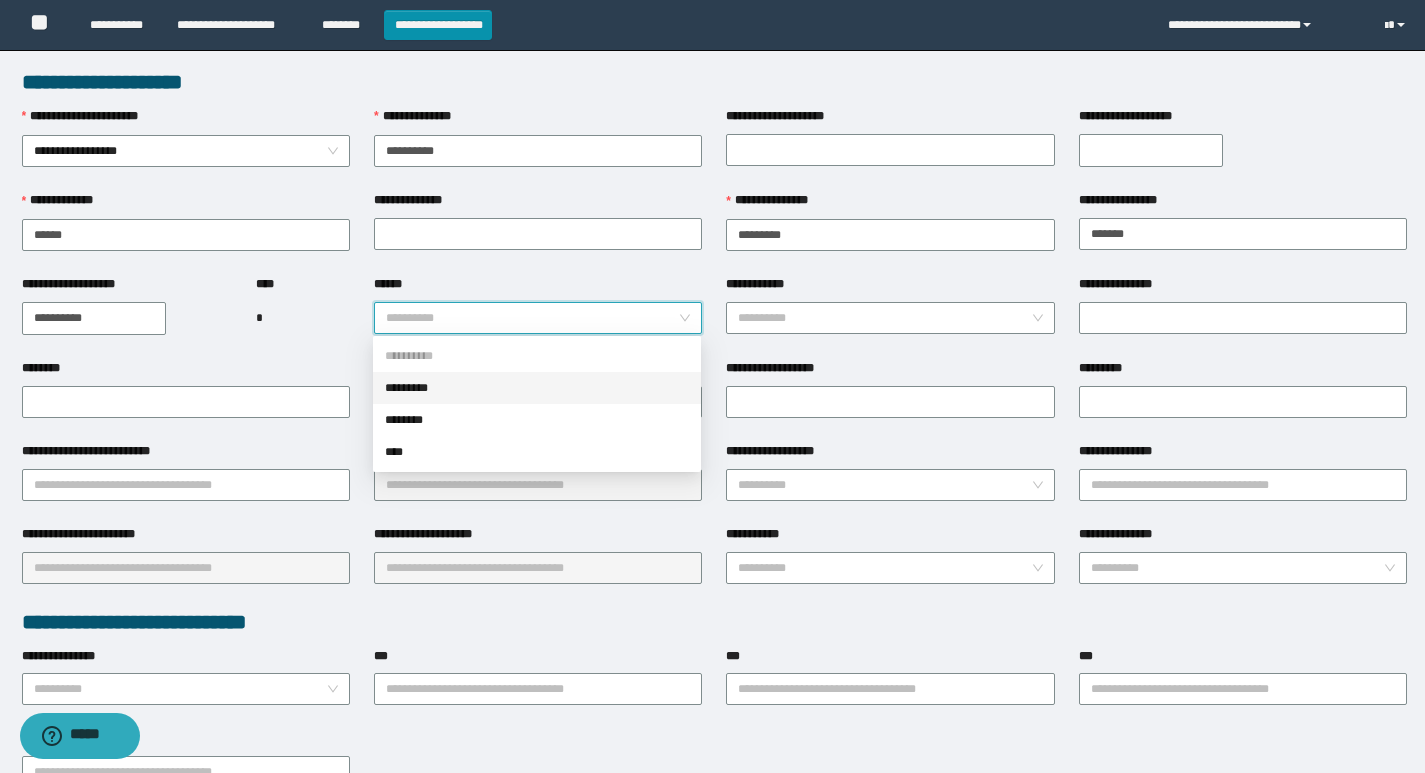 click on "*********" at bounding box center (537, 388) 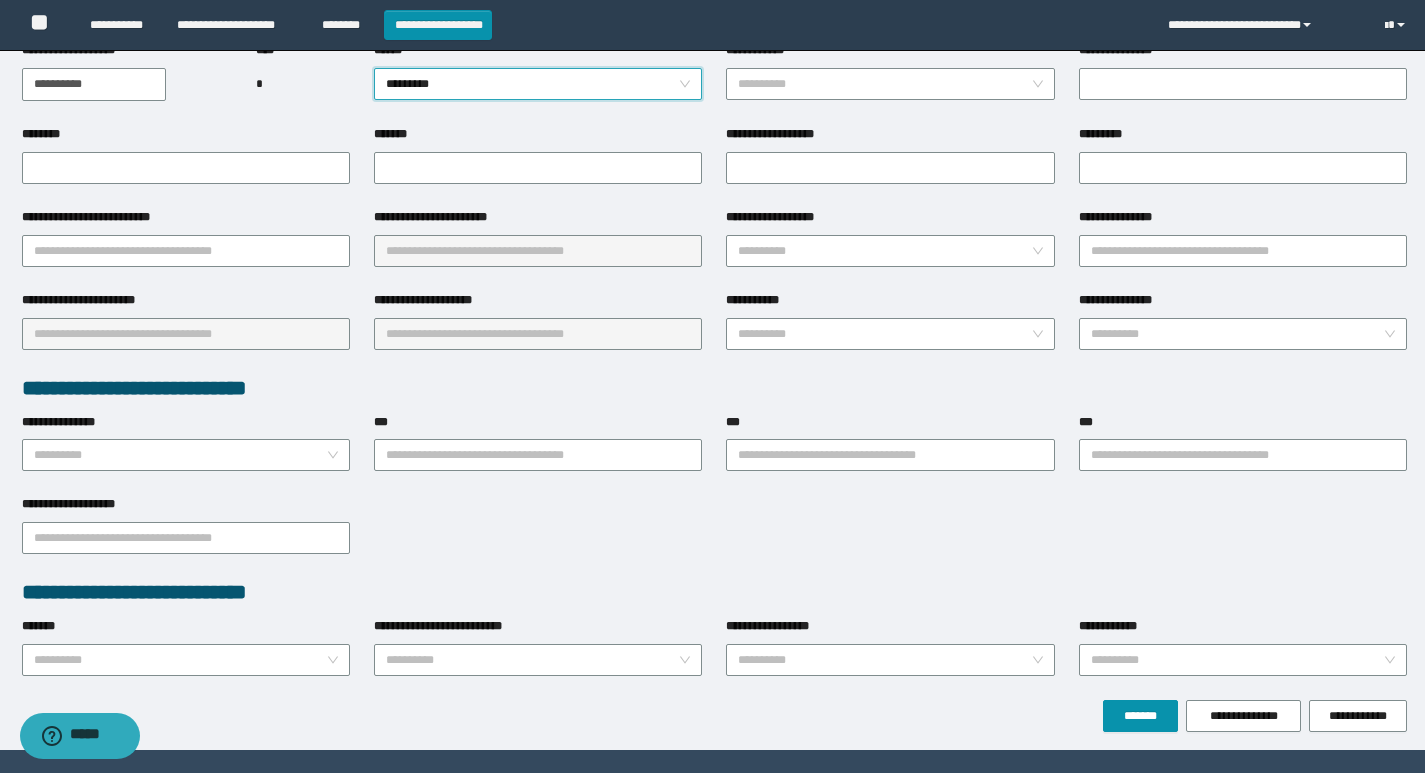 scroll, scrollTop: 288, scrollLeft: 0, axis: vertical 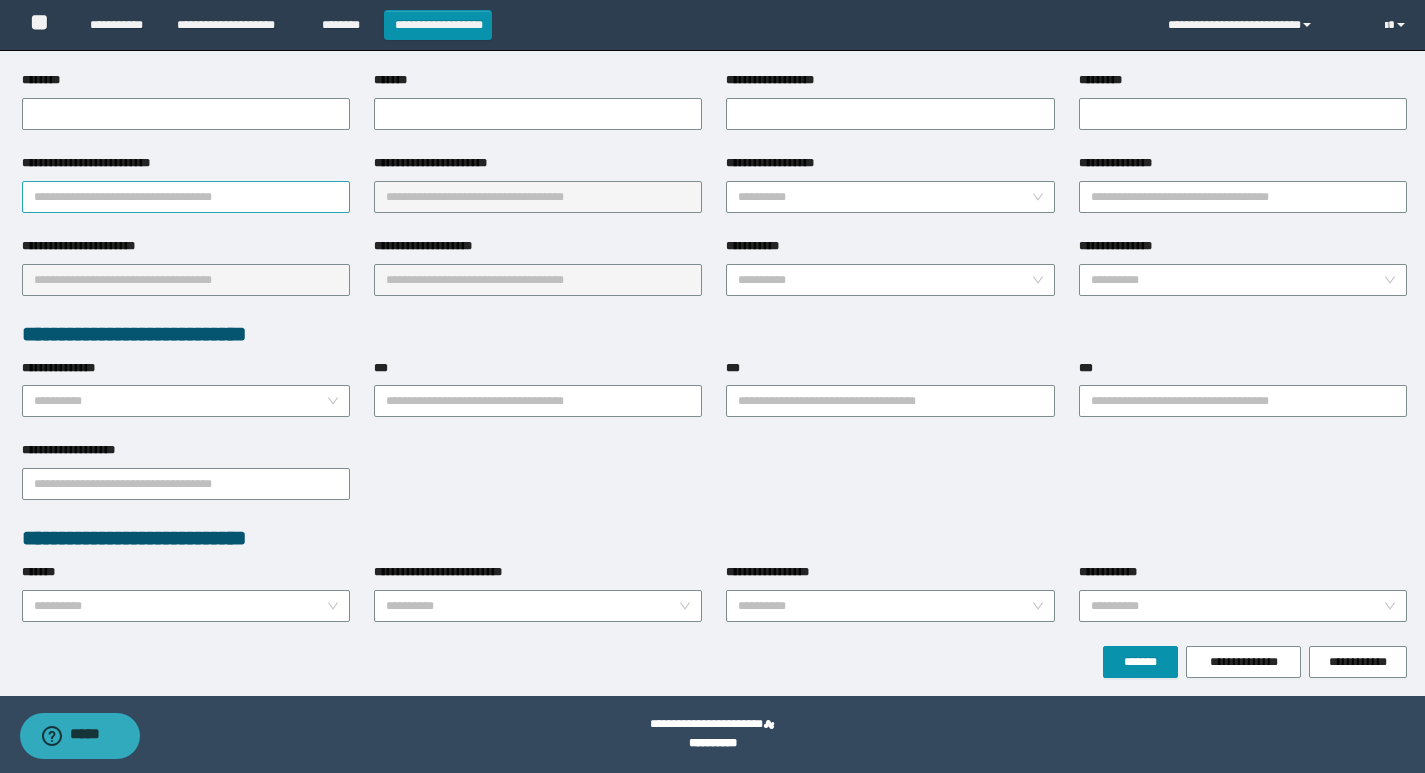 click on "**********" at bounding box center [186, 197] 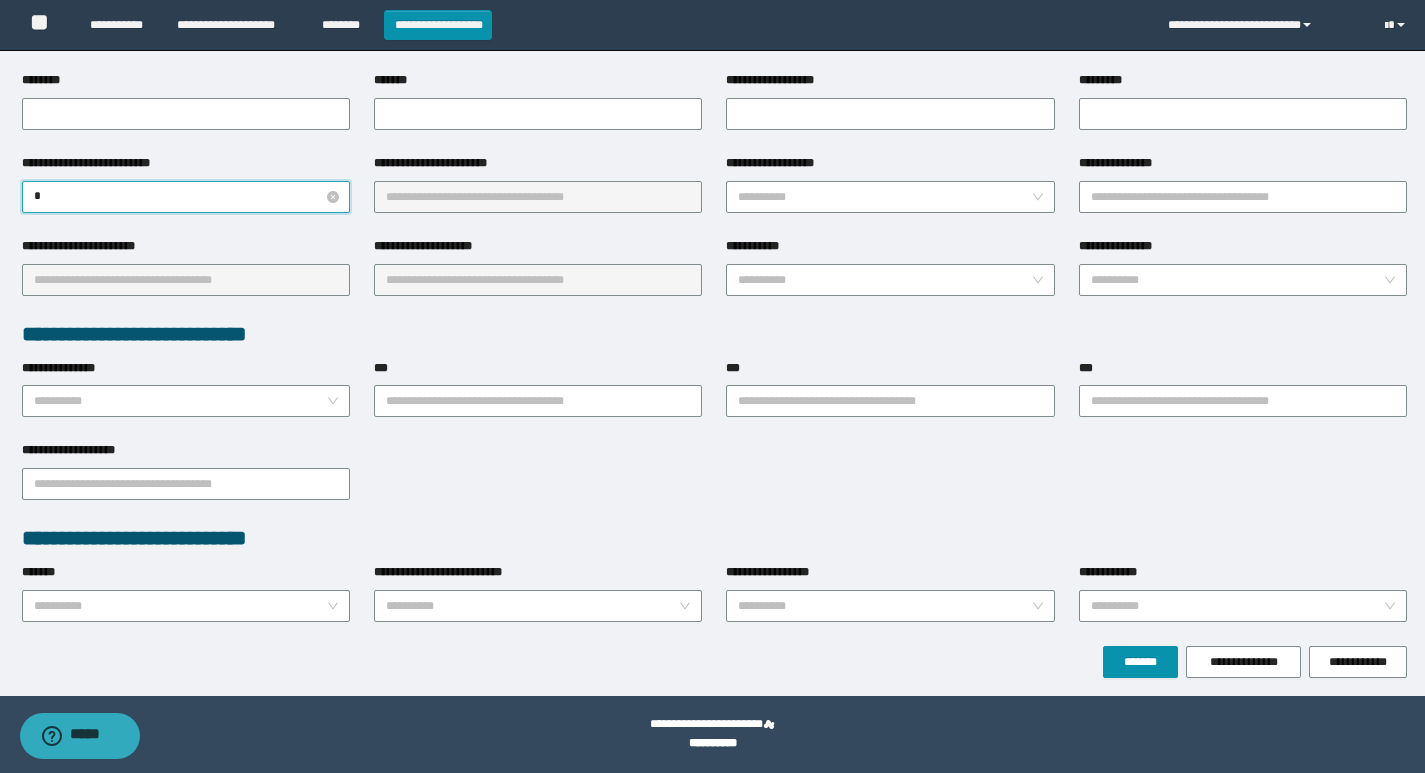 type on "*" 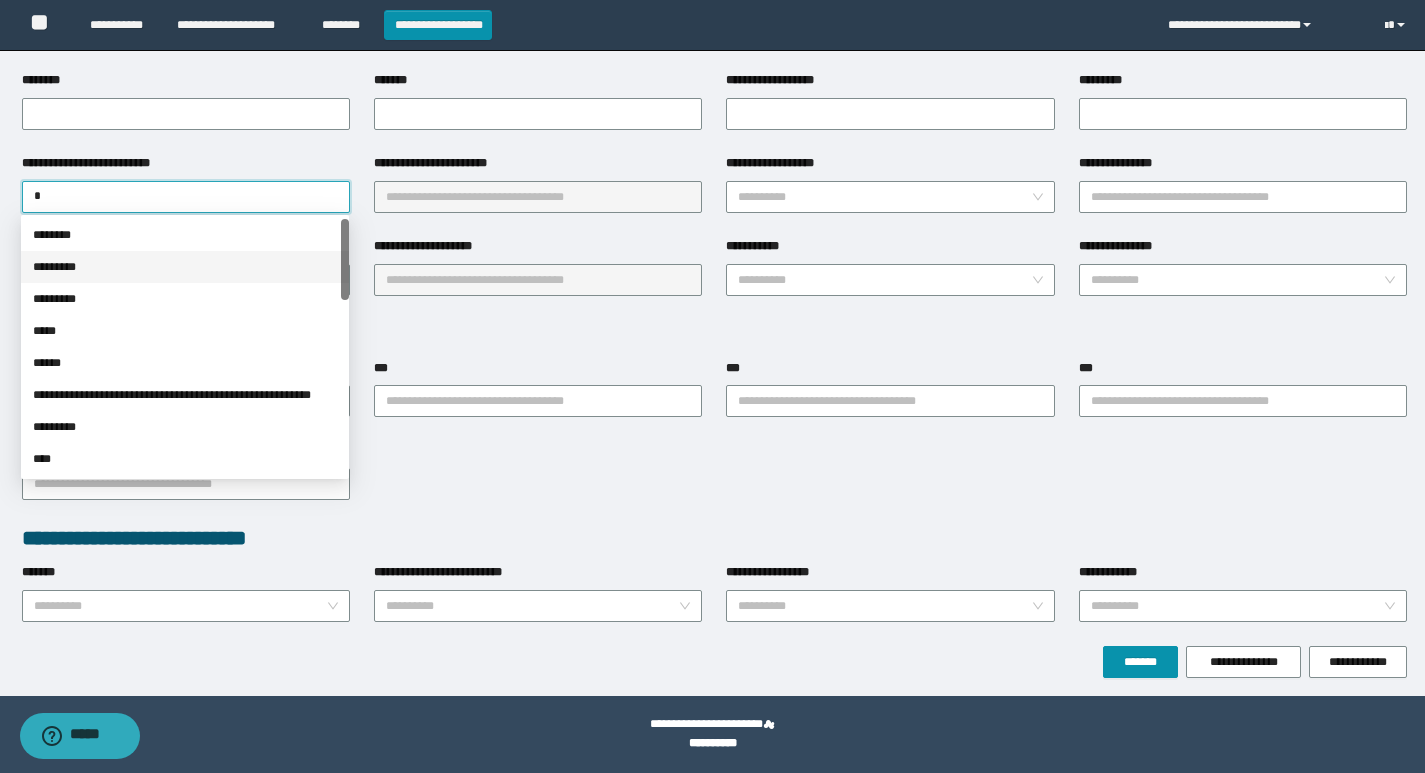 click on "*********" at bounding box center [185, 267] 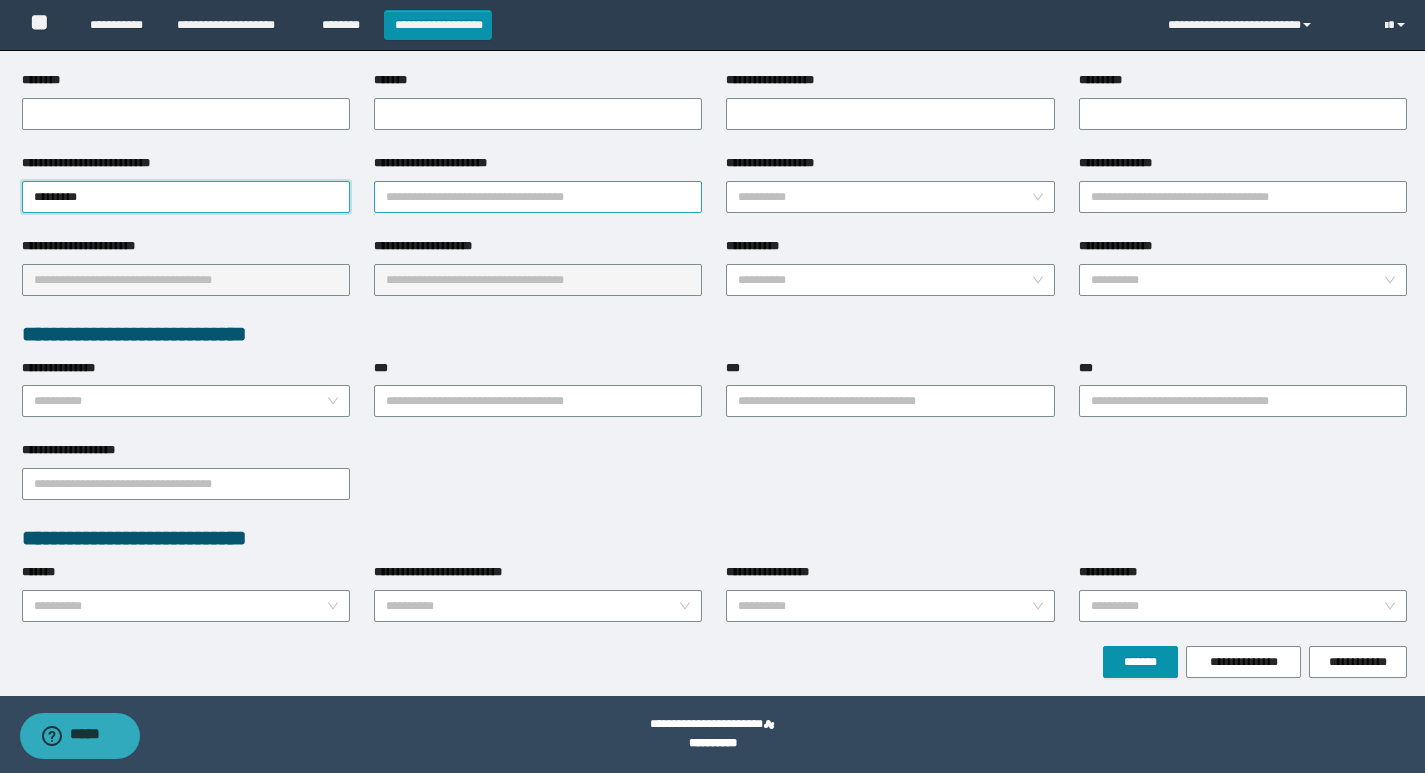 click on "**********" at bounding box center (538, 197) 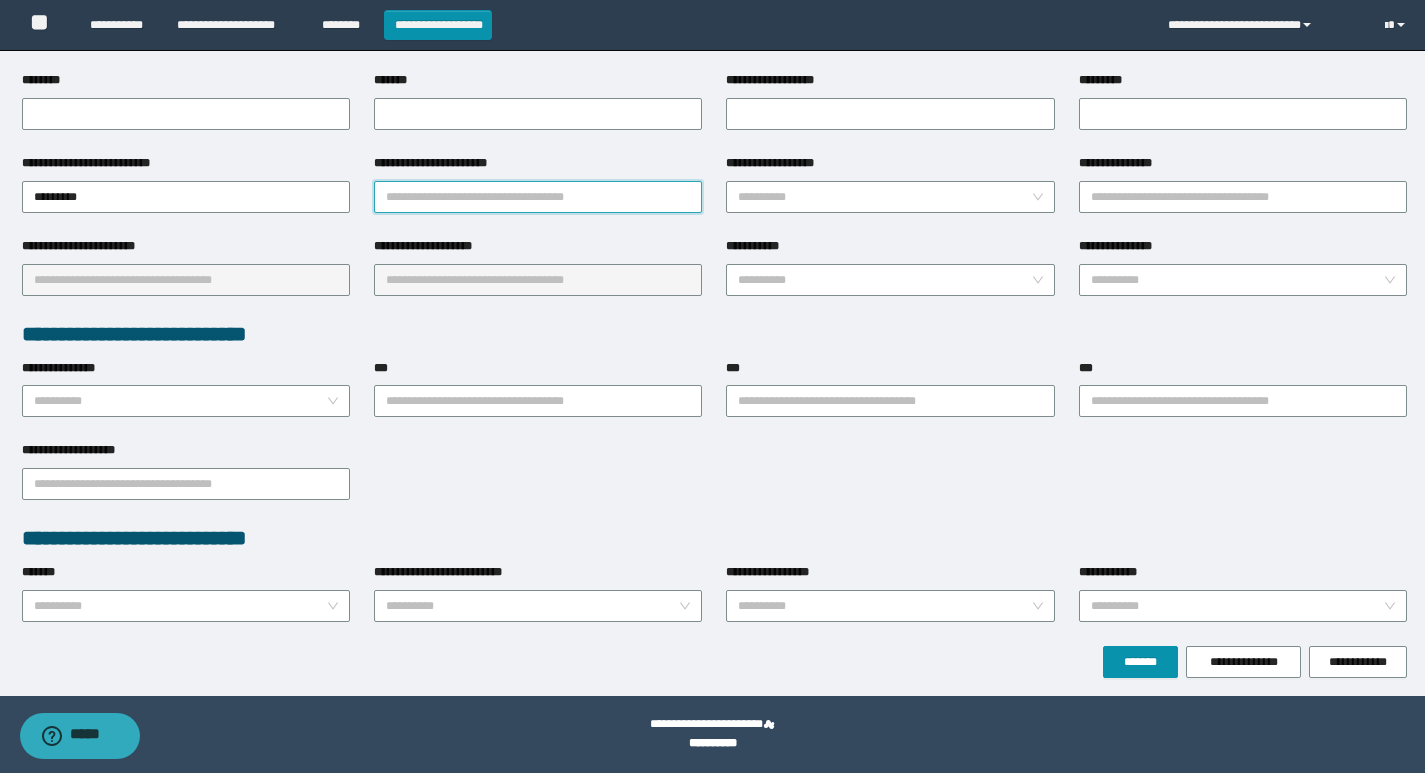type on "*" 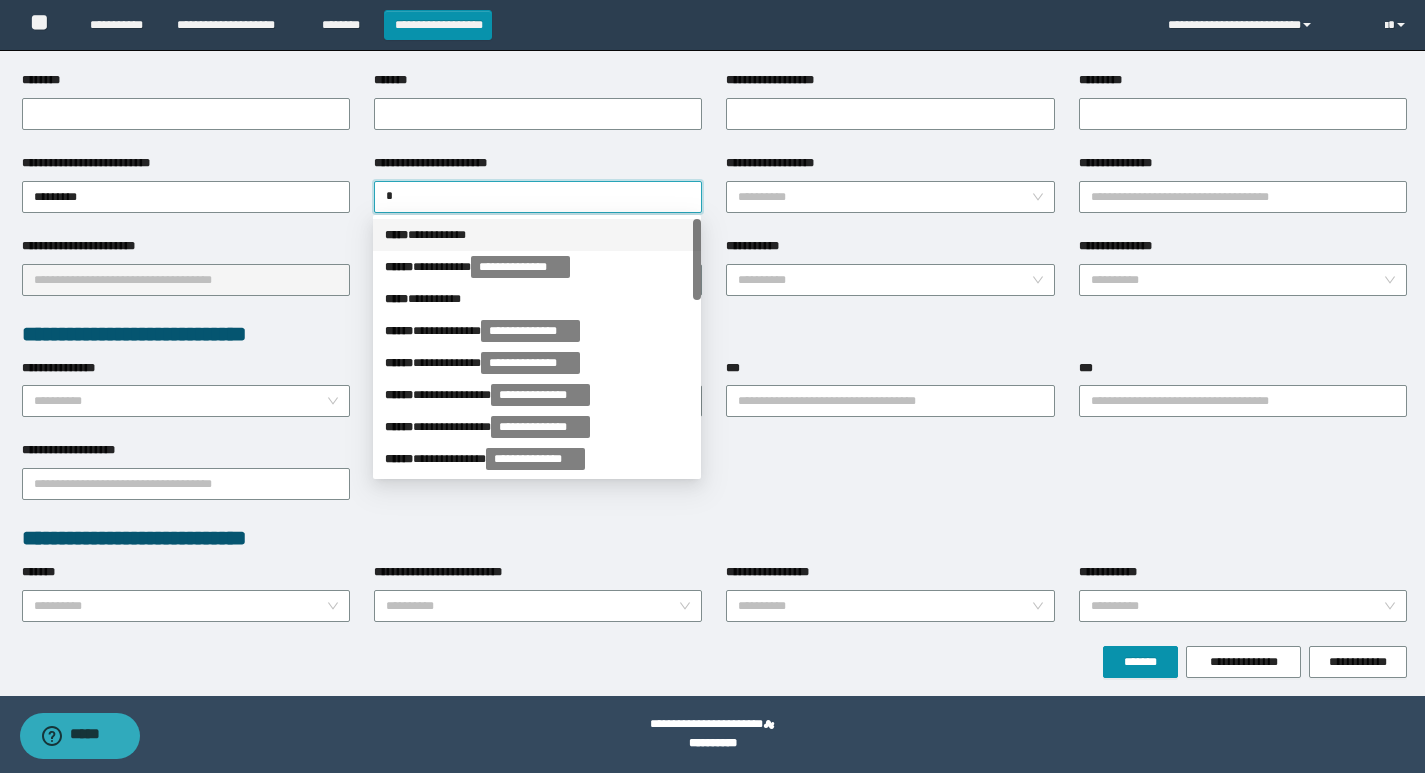click on "***** * *********" at bounding box center [537, 235] 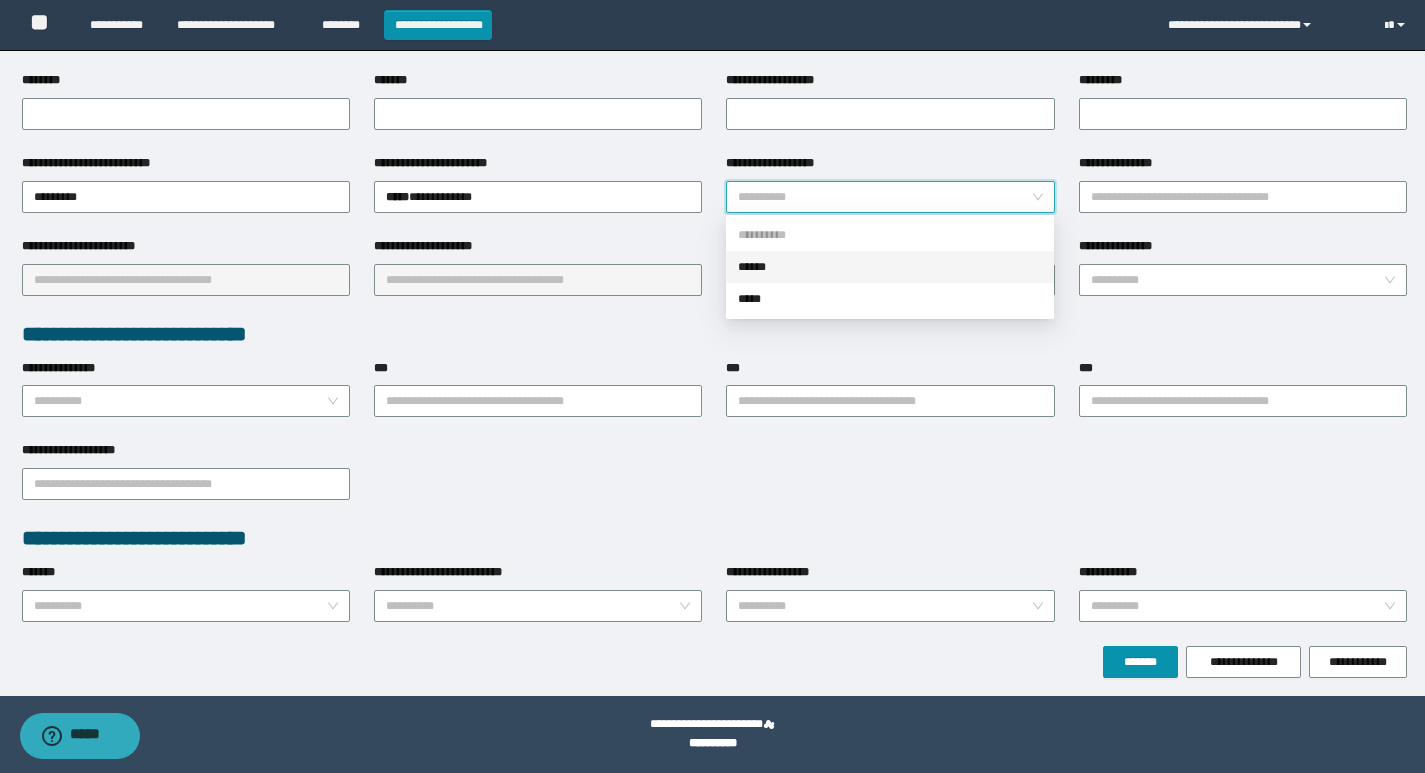 click on "**********" at bounding box center [884, 197] 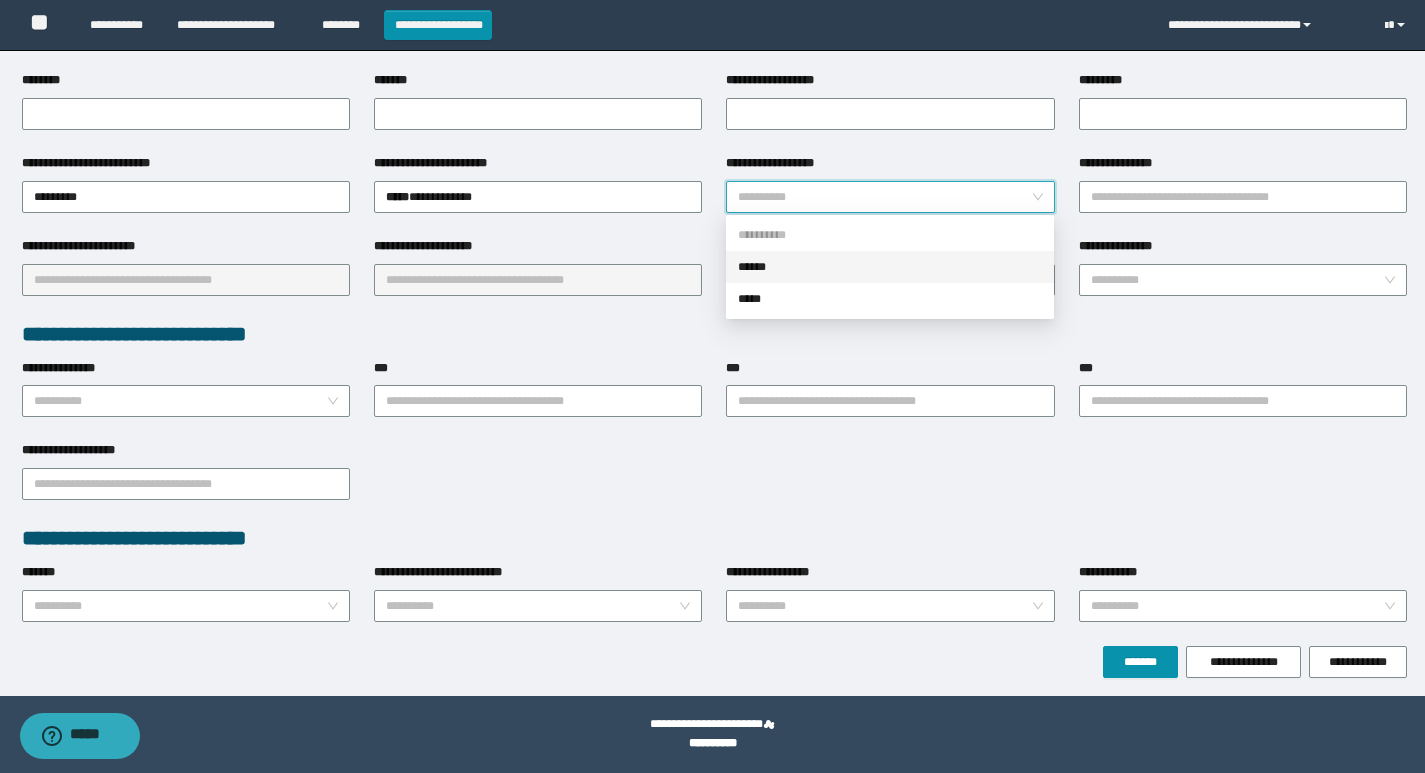 click on "******" at bounding box center (890, 267) 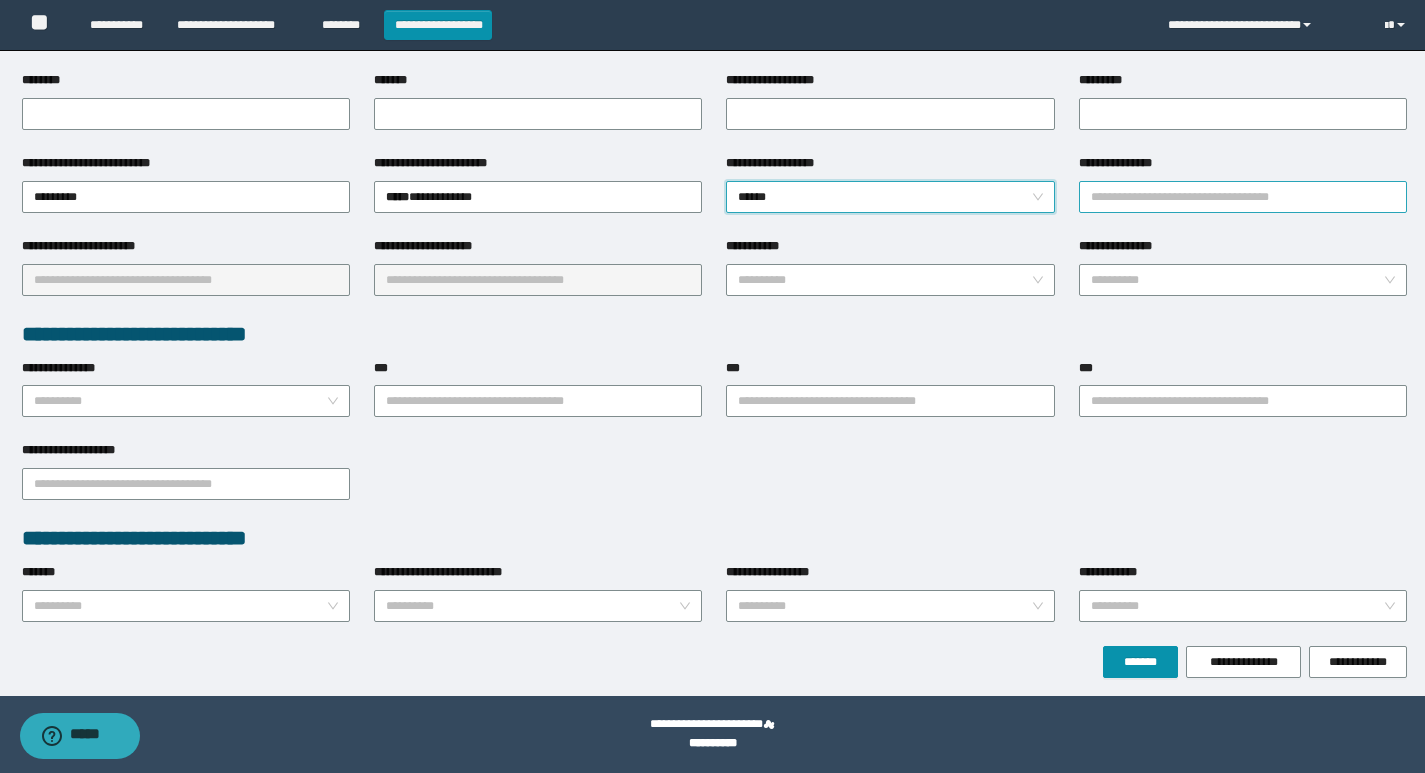 click on "**********" at bounding box center (1243, 197) 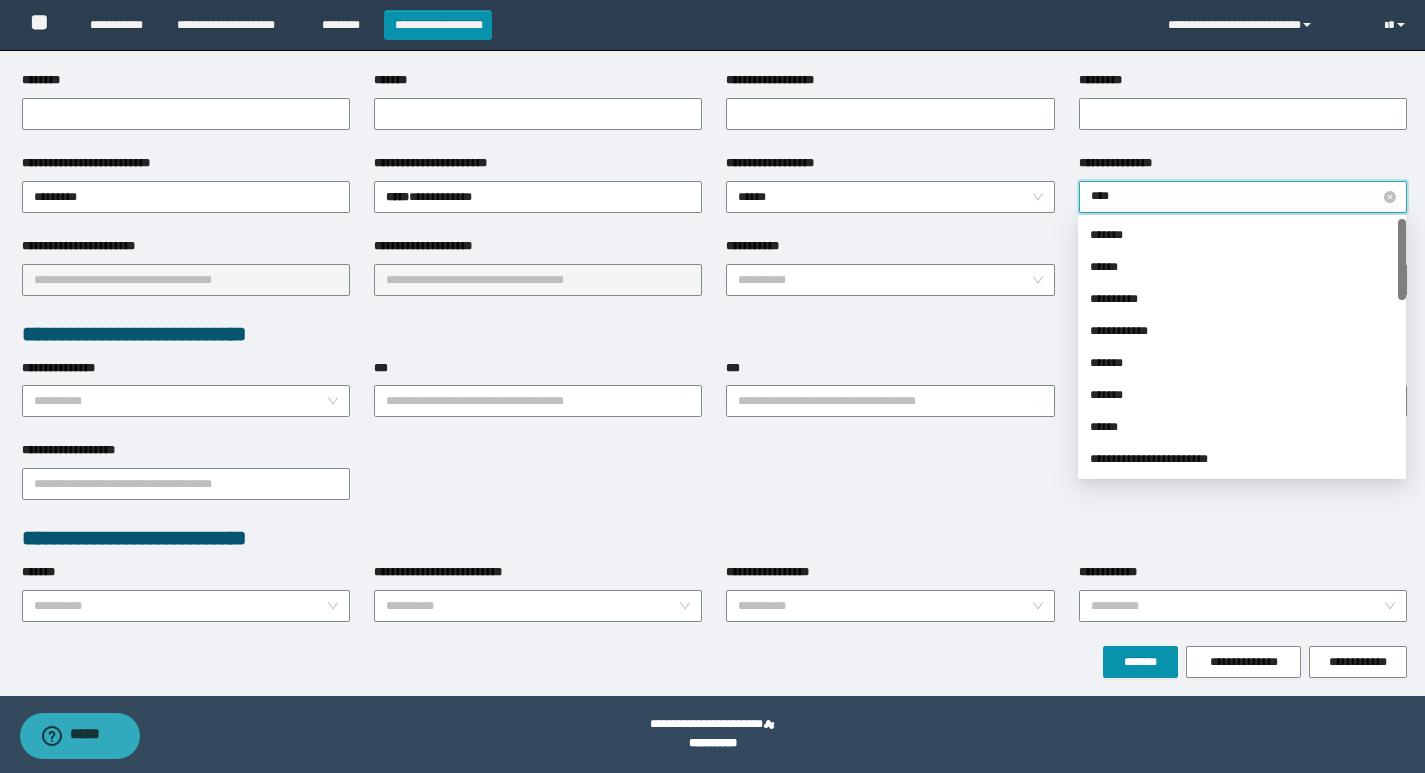type on "*****" 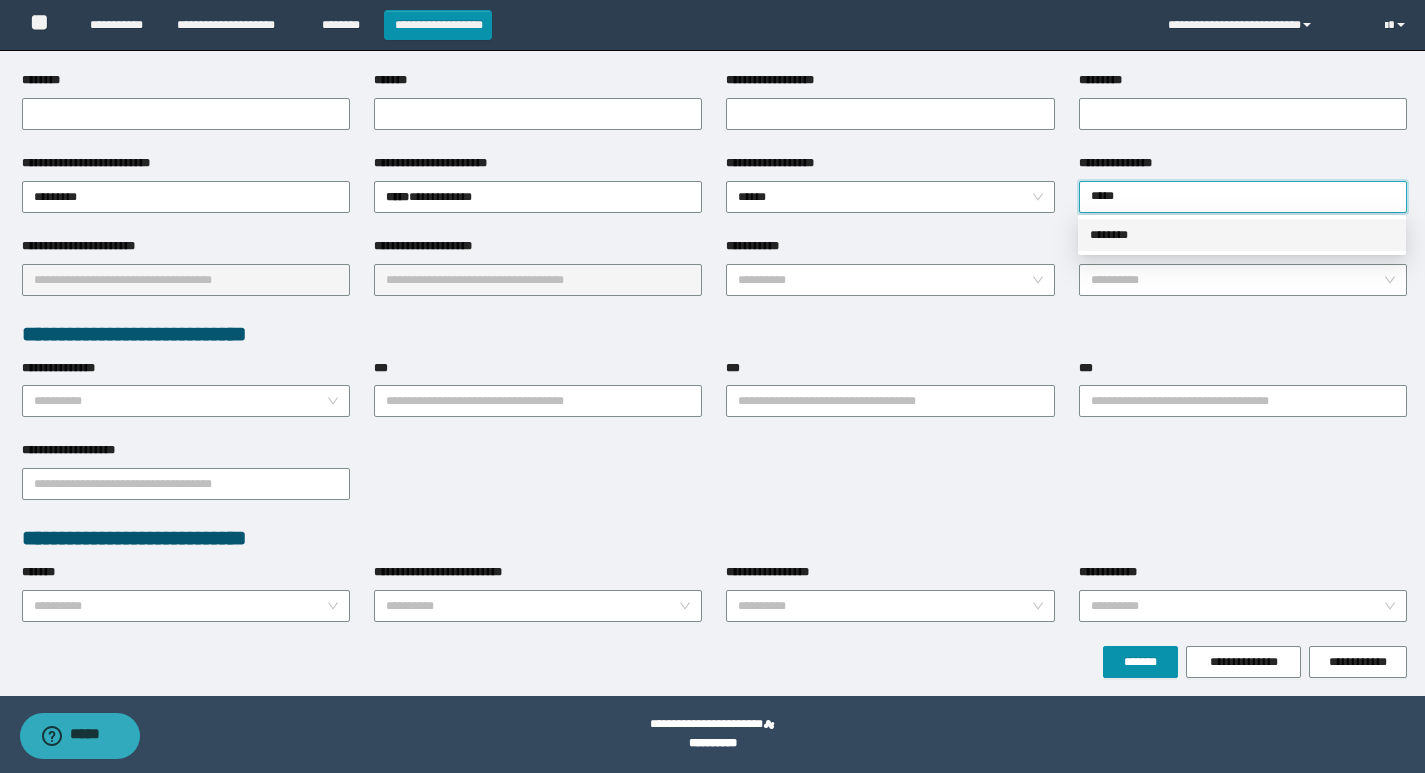 click on "********" at bounding box center (1242, 235) 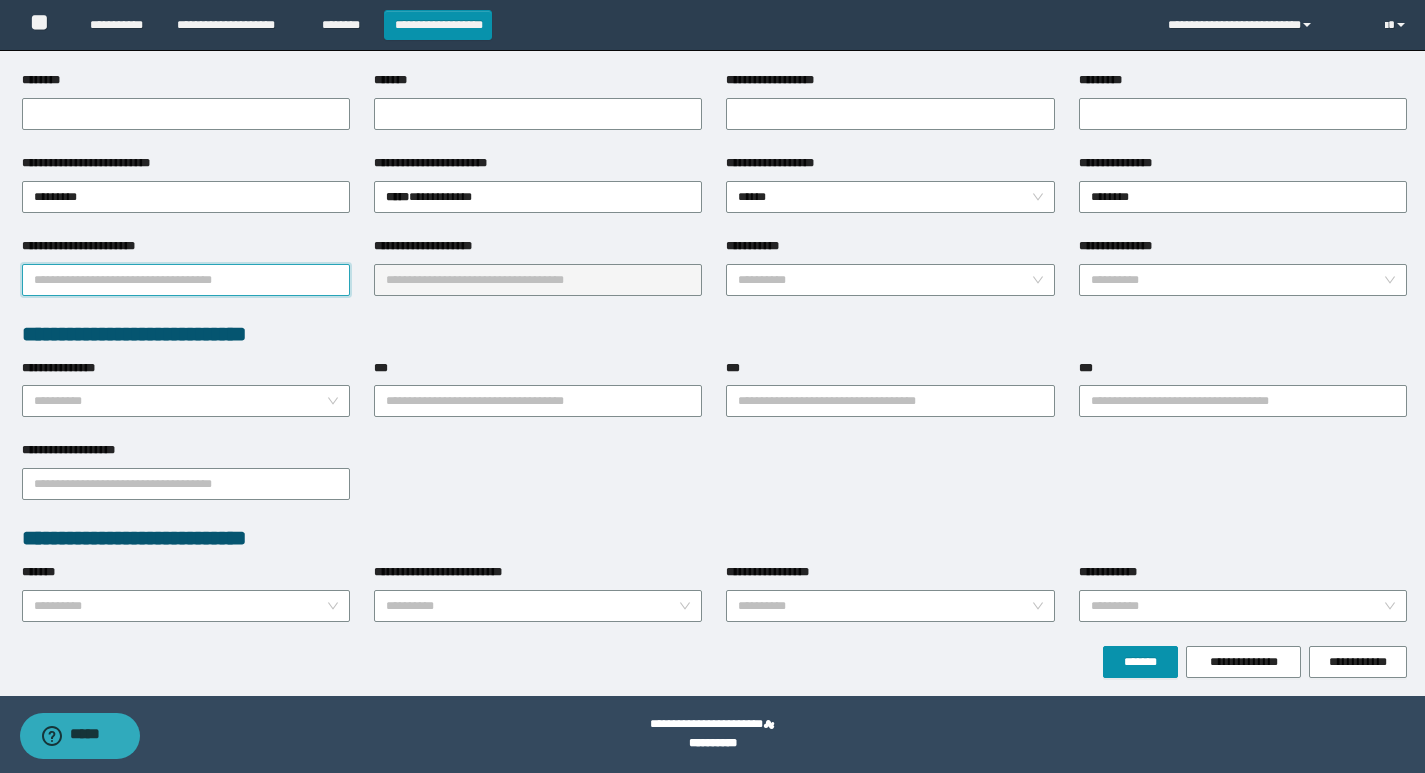 click on "**********" at bounding box center (186, 280) 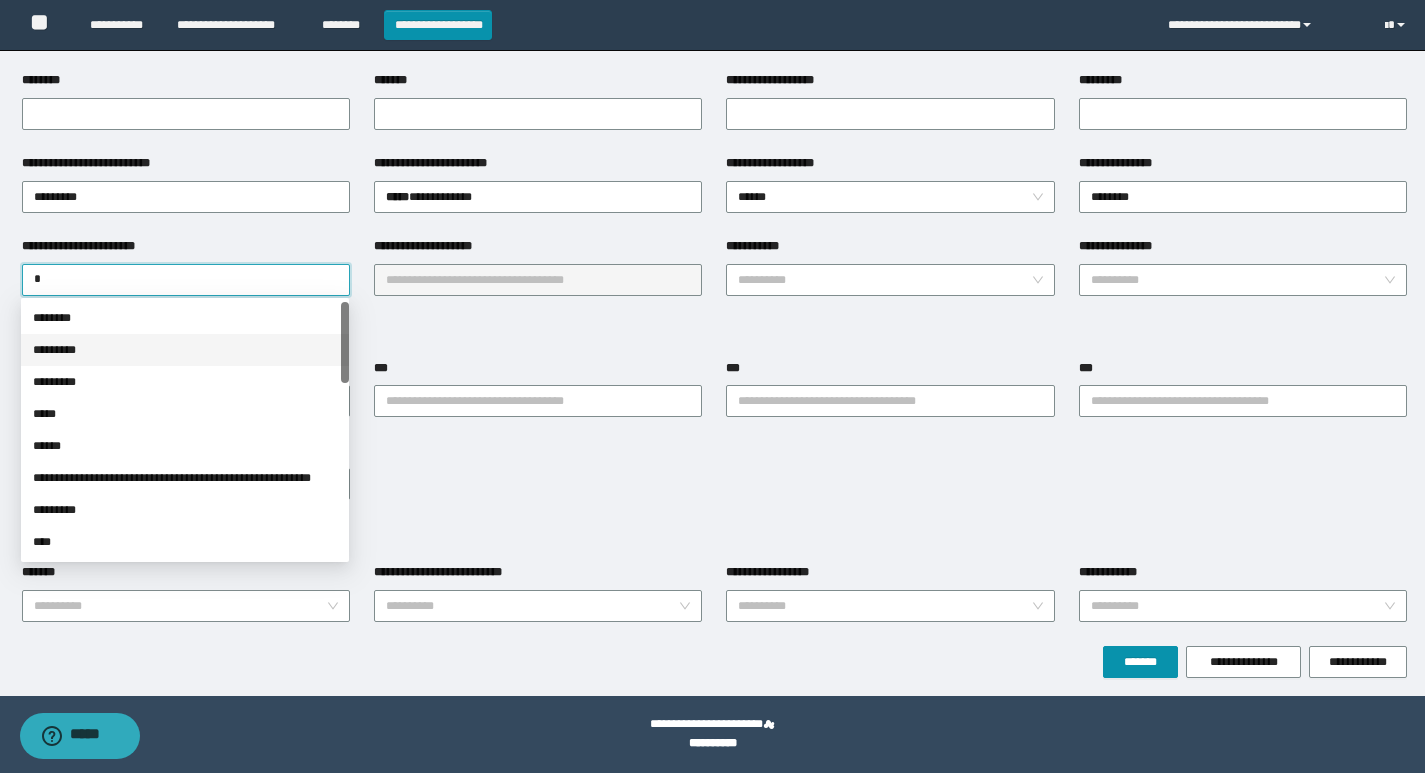 click on "*********" at bounding box center [185, 350] 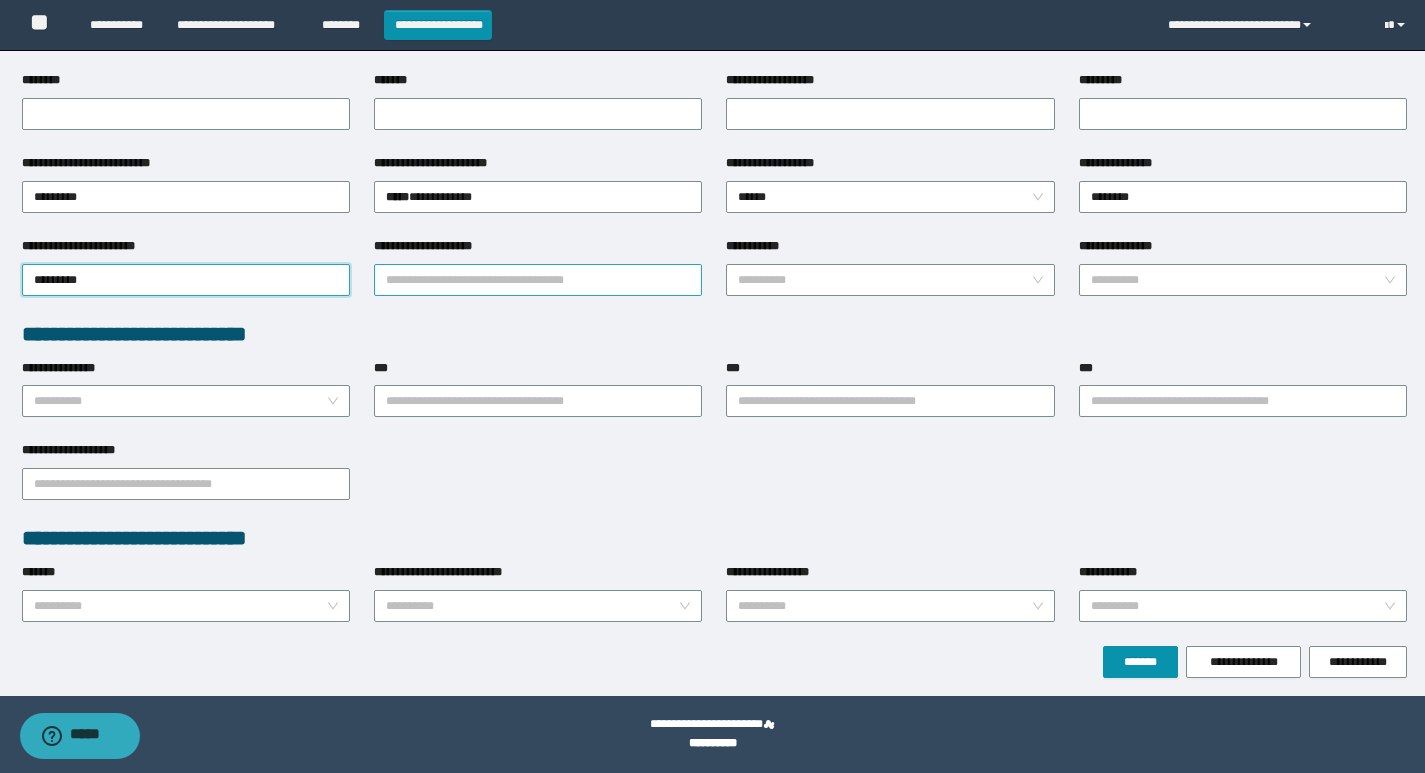 click on "**********" at bounding box center (538, 280) 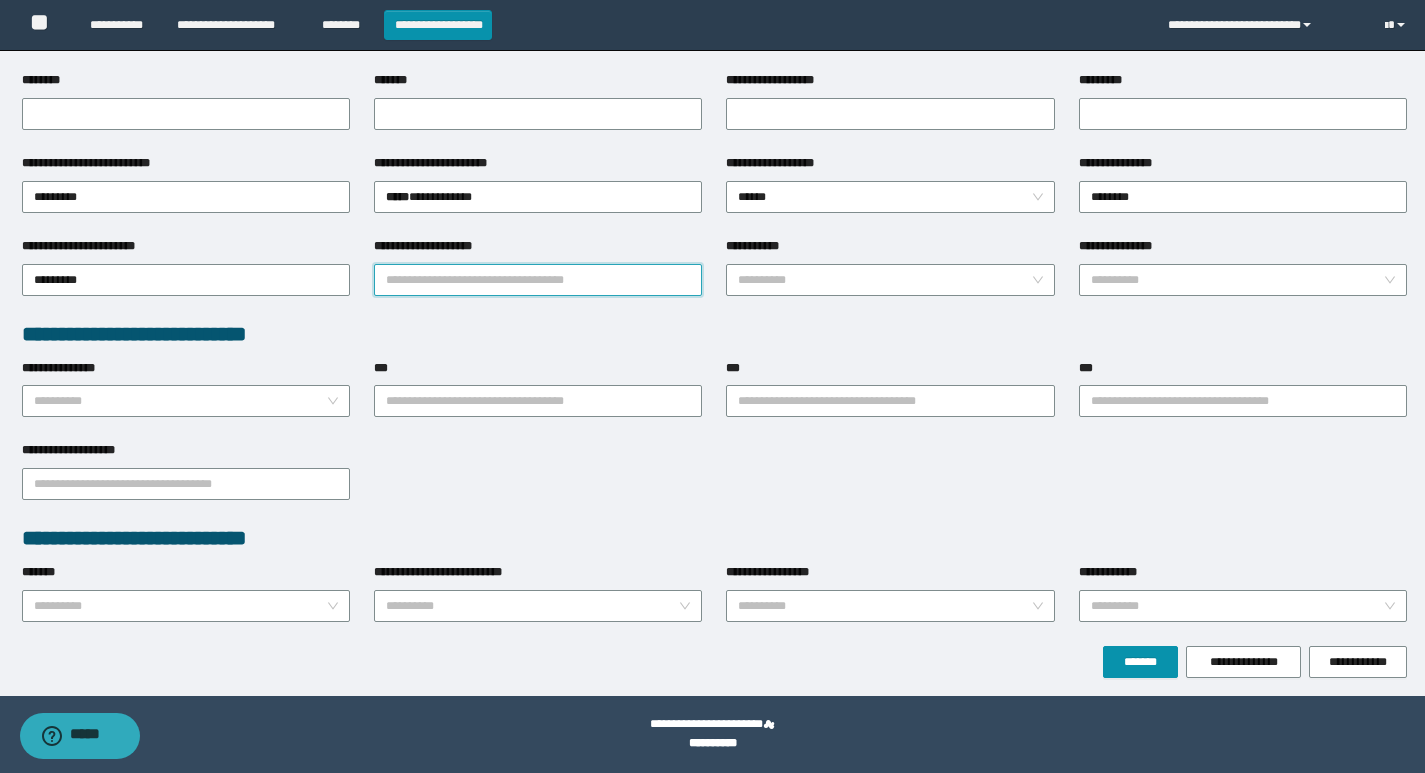type on "*" 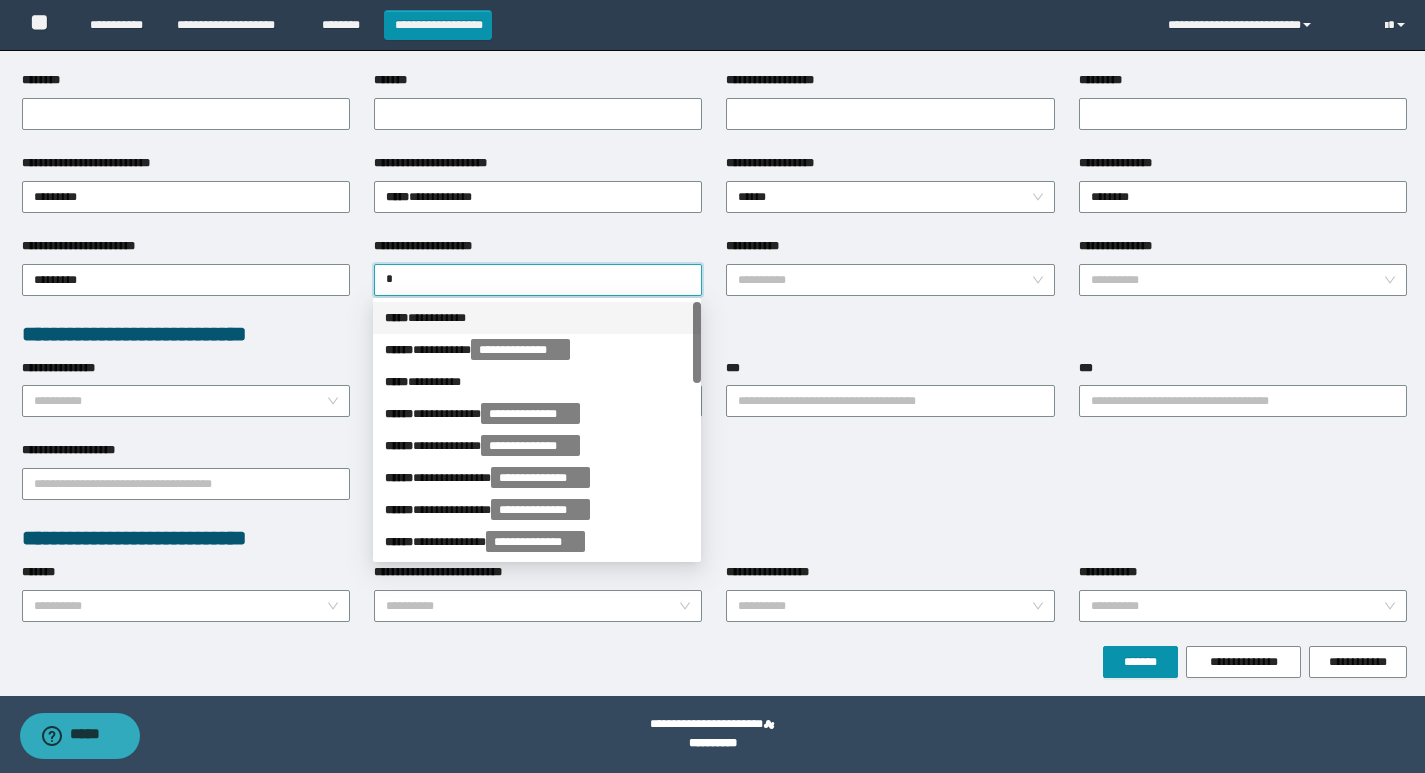 click on "***** * *********" at bounding box center (537, 318) 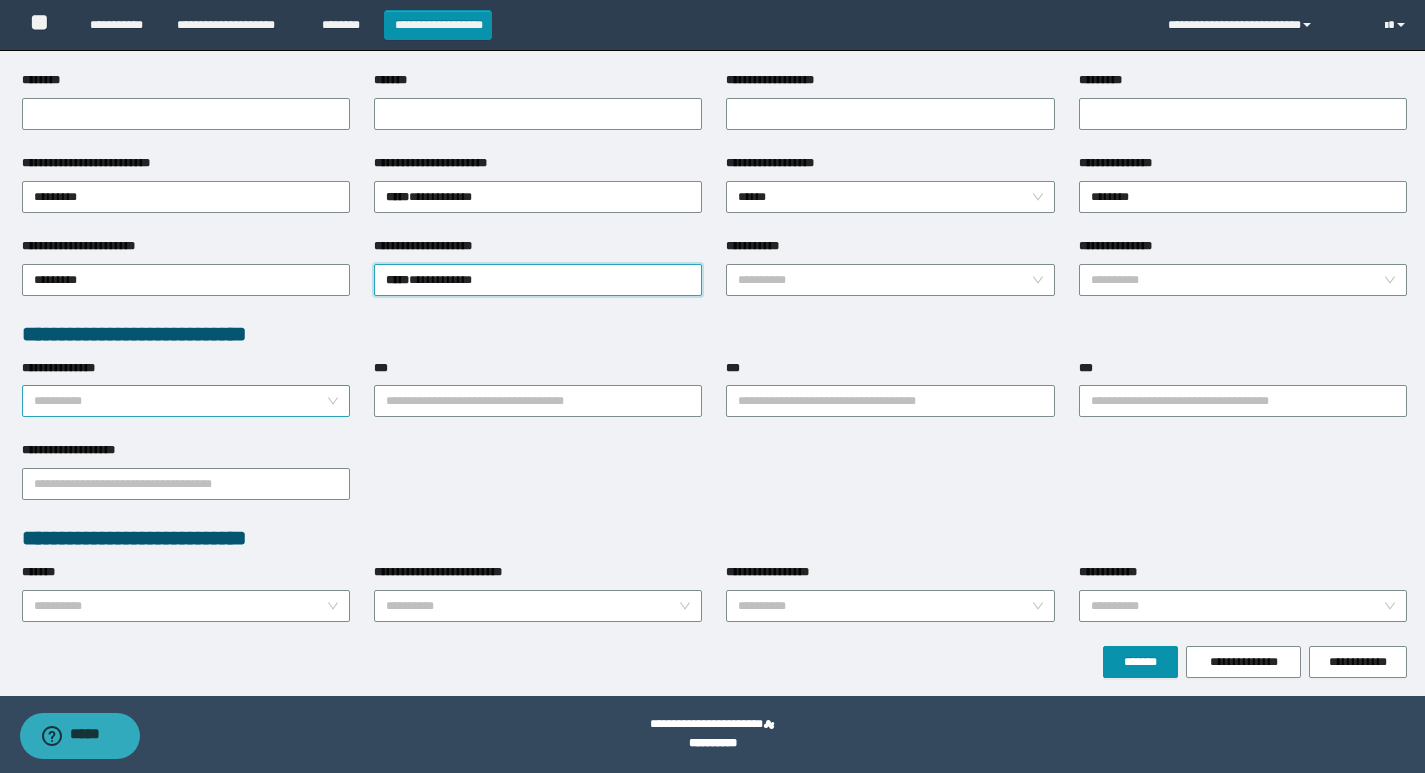 click on "**********" at bounding box center [180, 401] 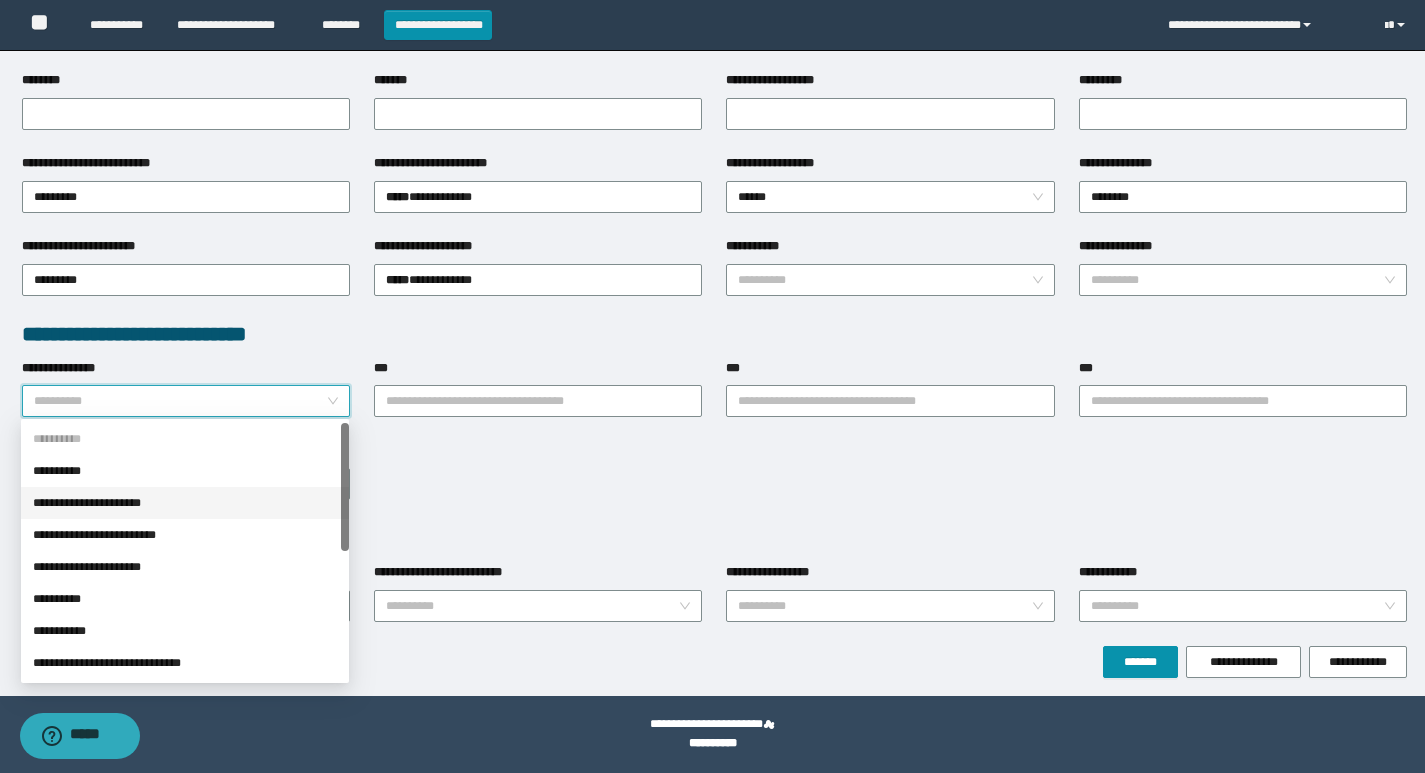 click on "**********" at bounding box center [185, 503] 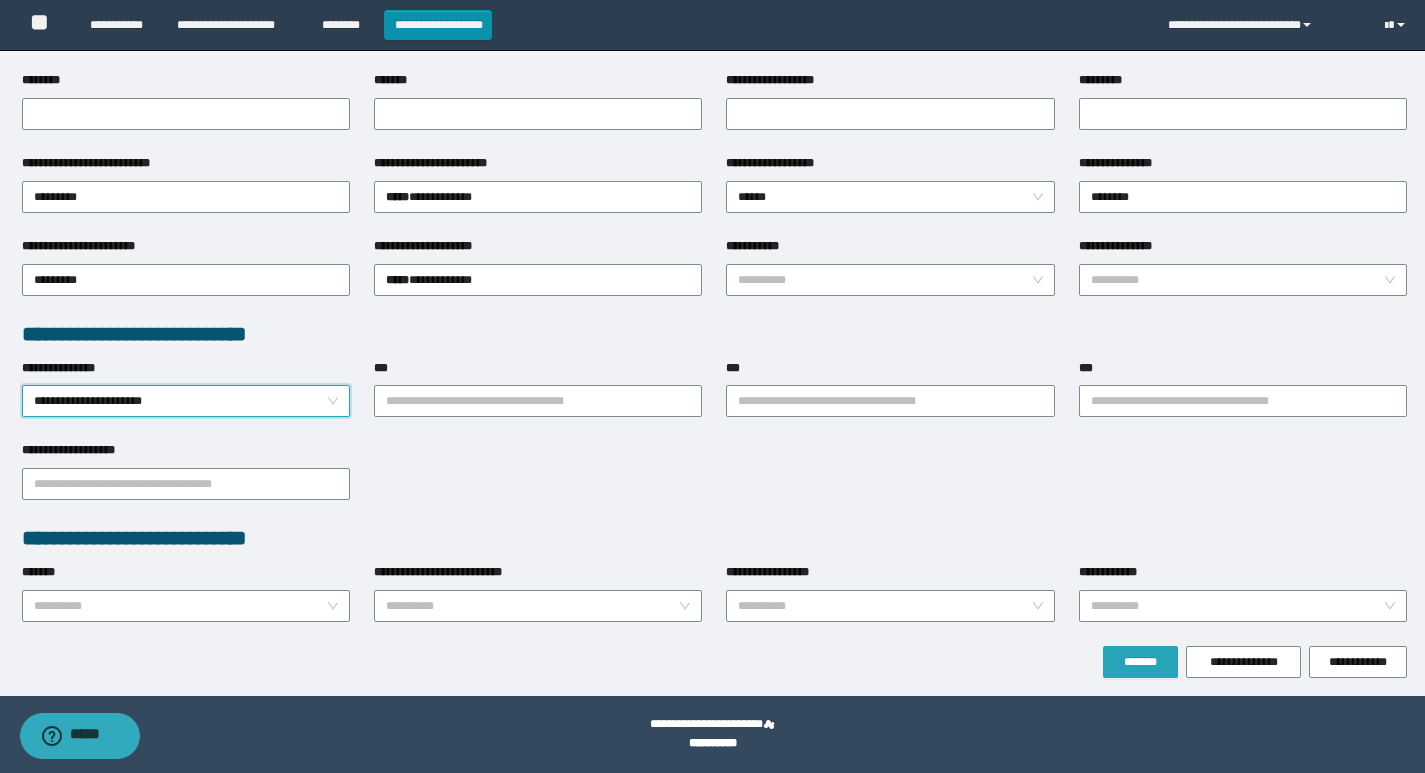 click on "*******" at bounding box center [1140, 662] 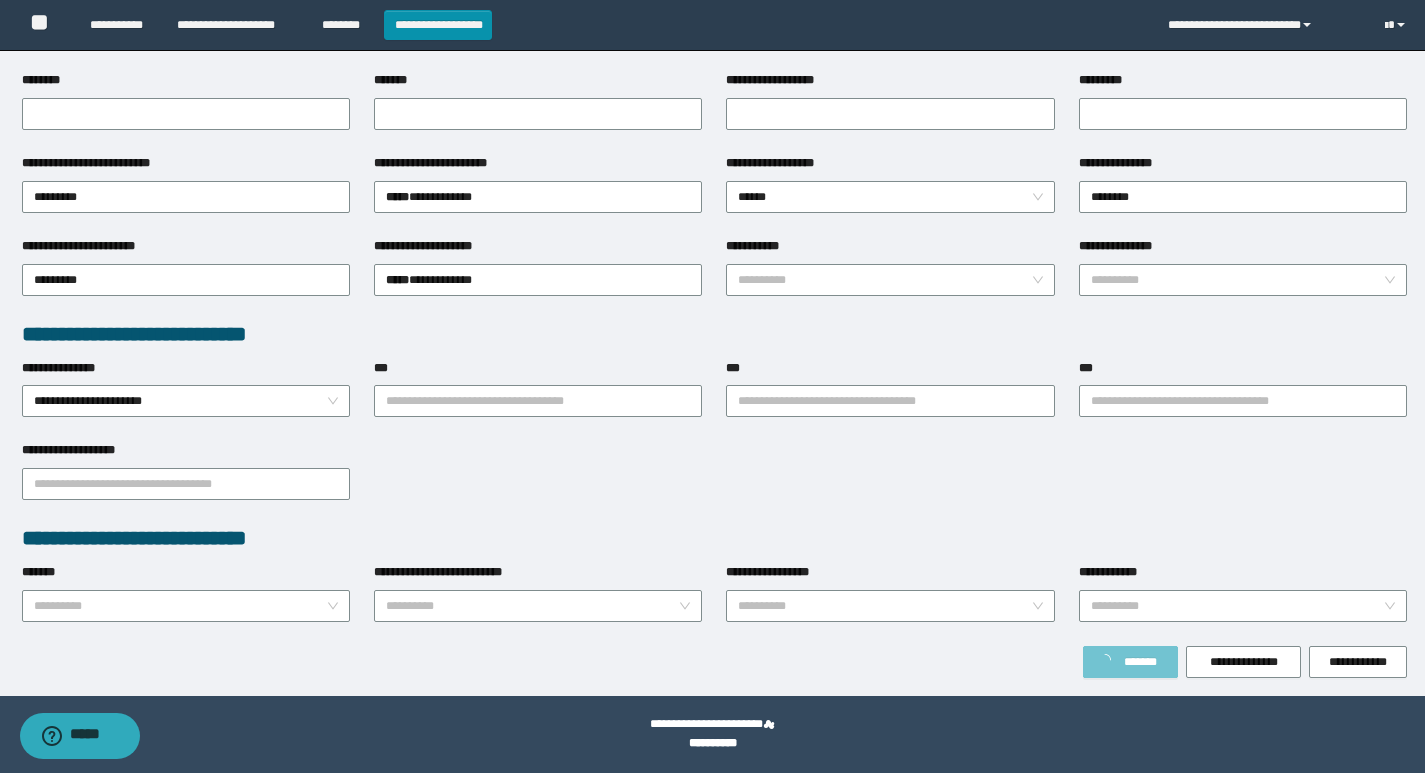 type on "********" 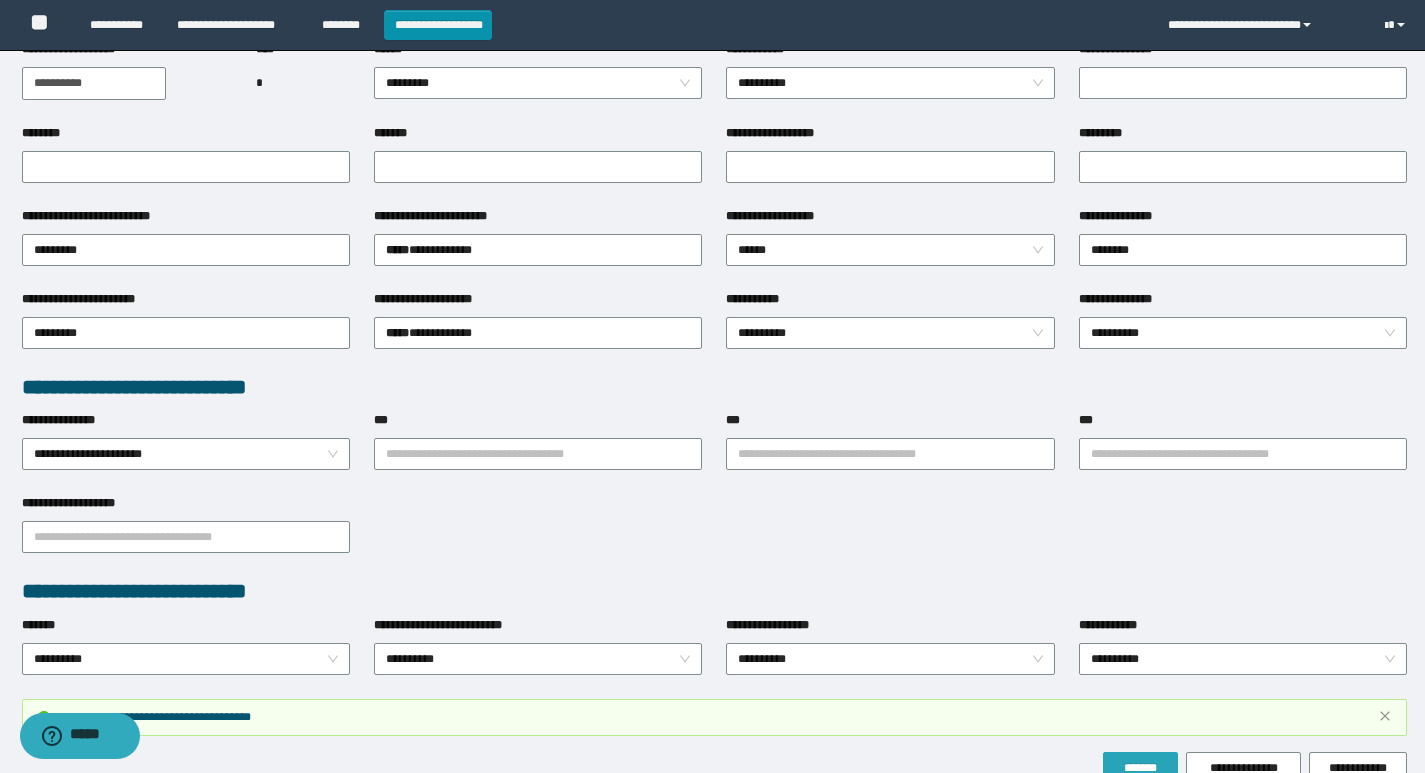 scroll, scrollTop: 341, scrollLeft: 0, axis: vertical 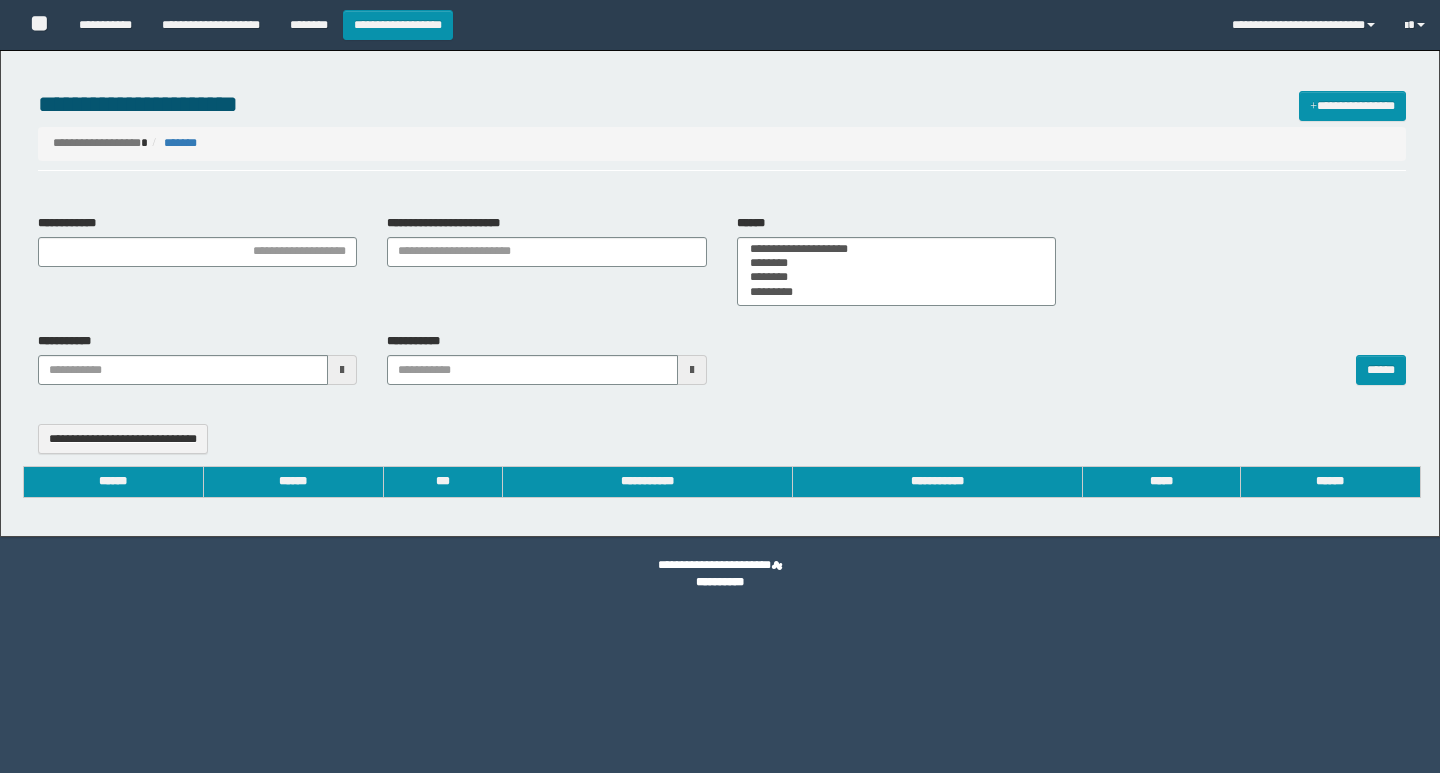 select 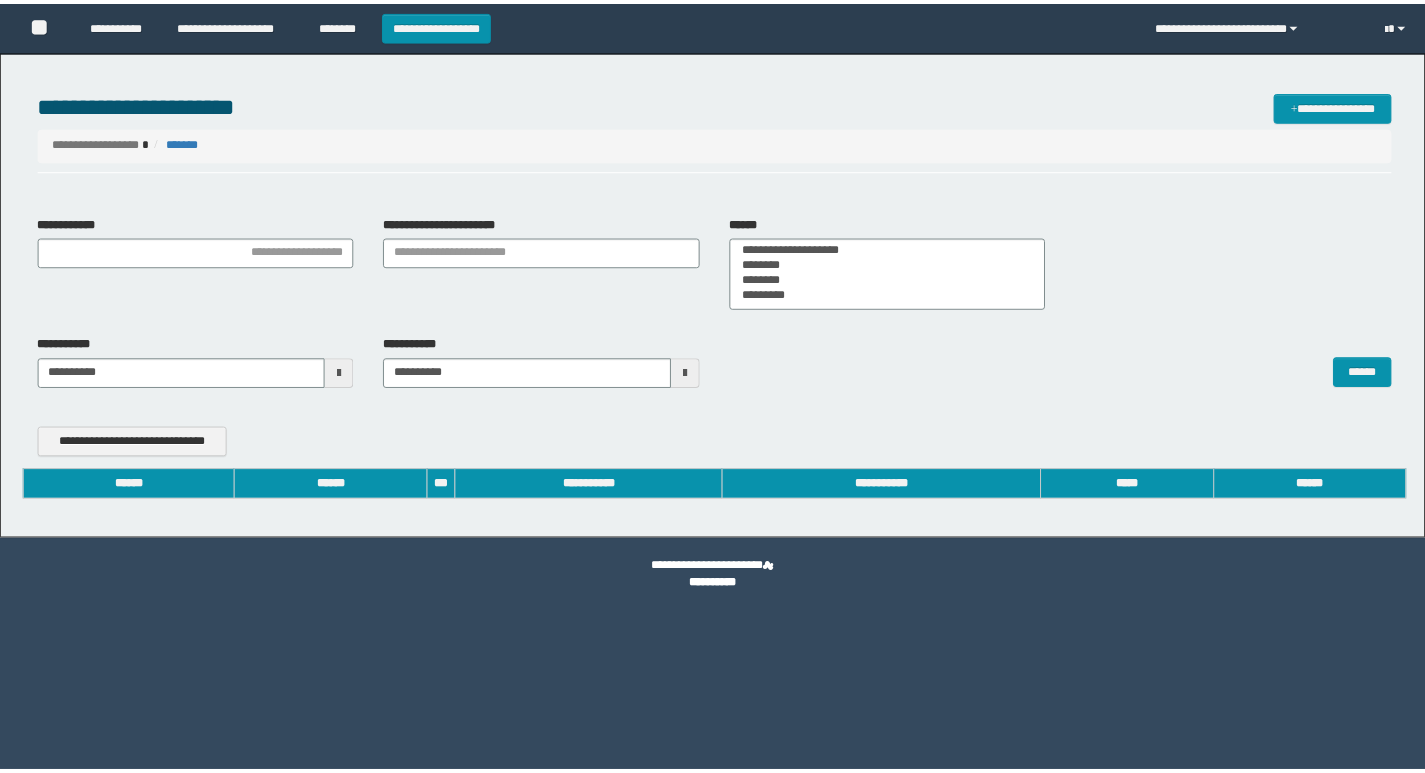scroll, scrollTop: 0, scrollLeft: 0, axis: both 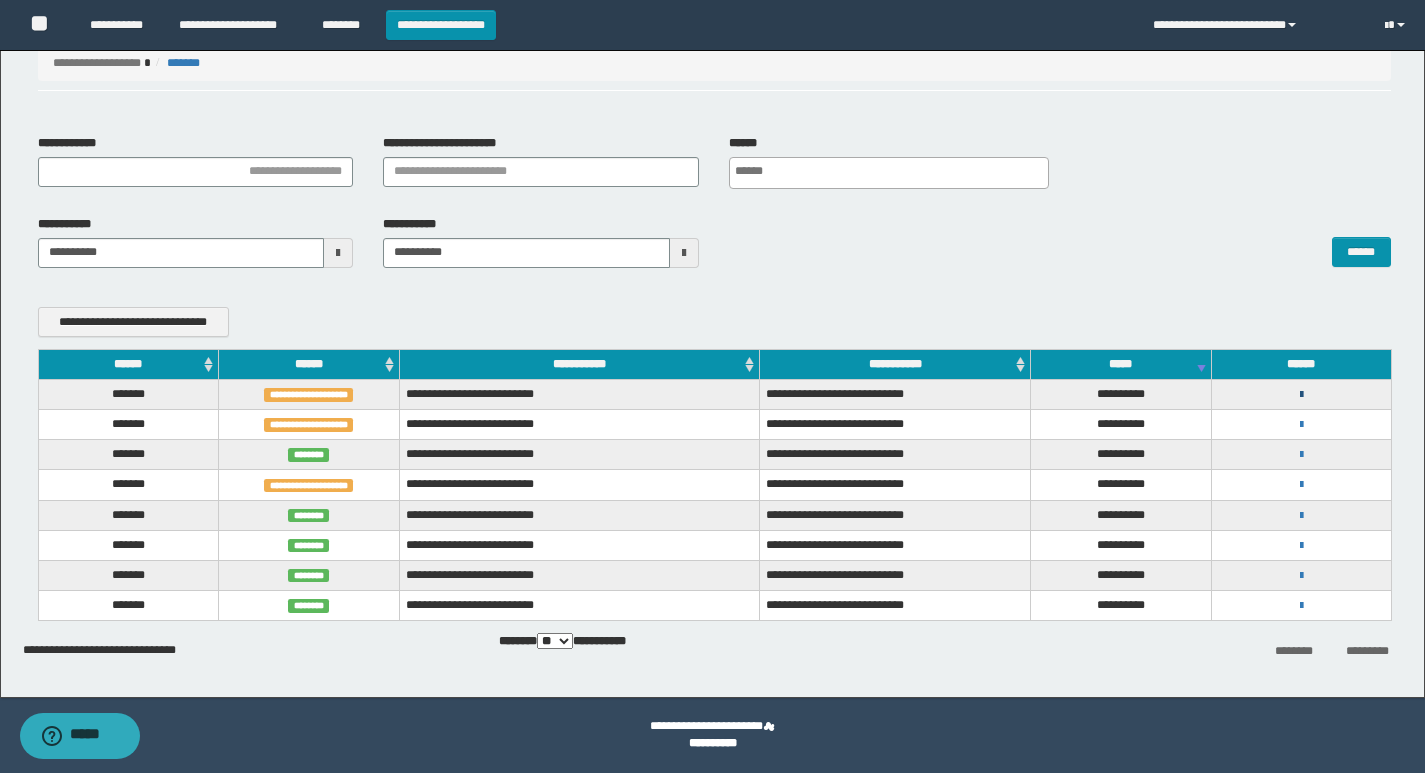 click at bounding box center [1301, 395] 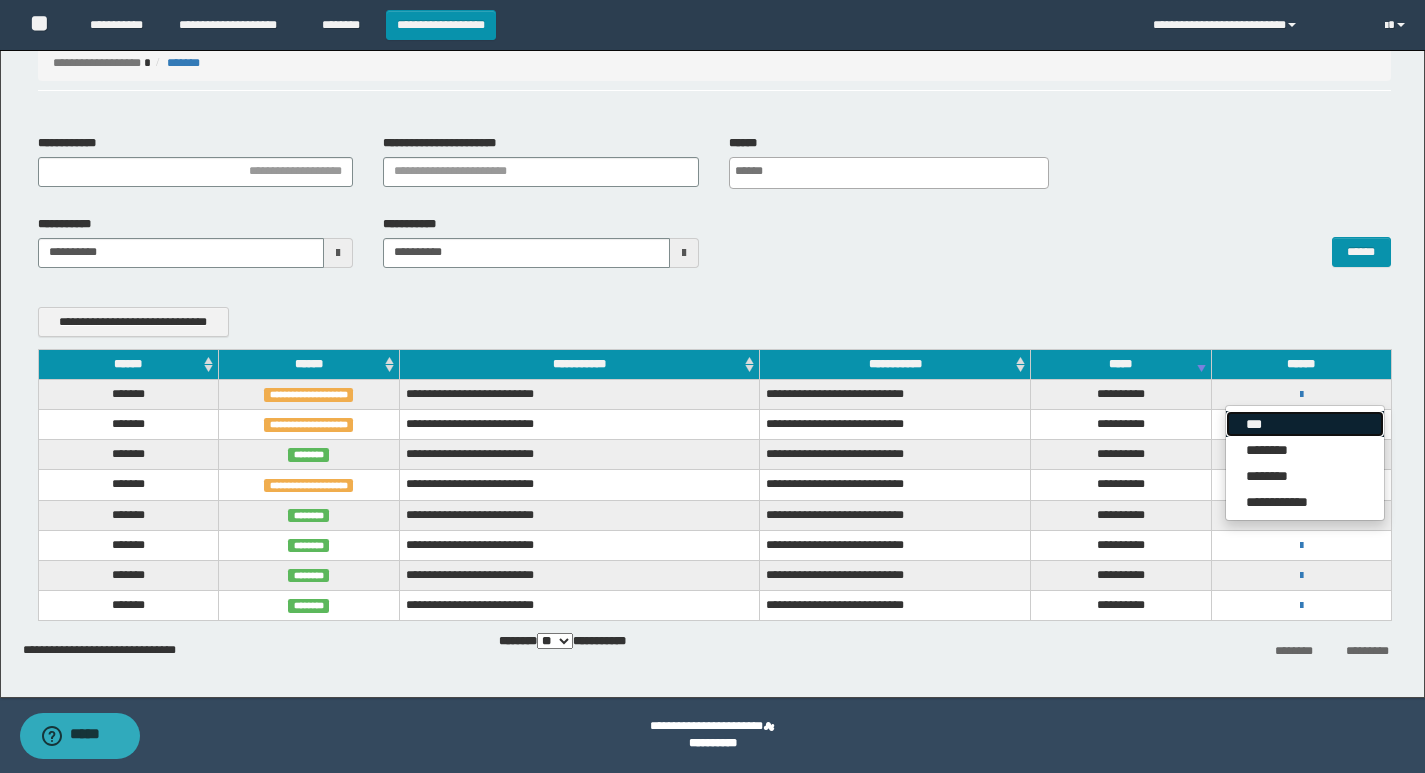 click on "***" at bounding box center [1305, 424] 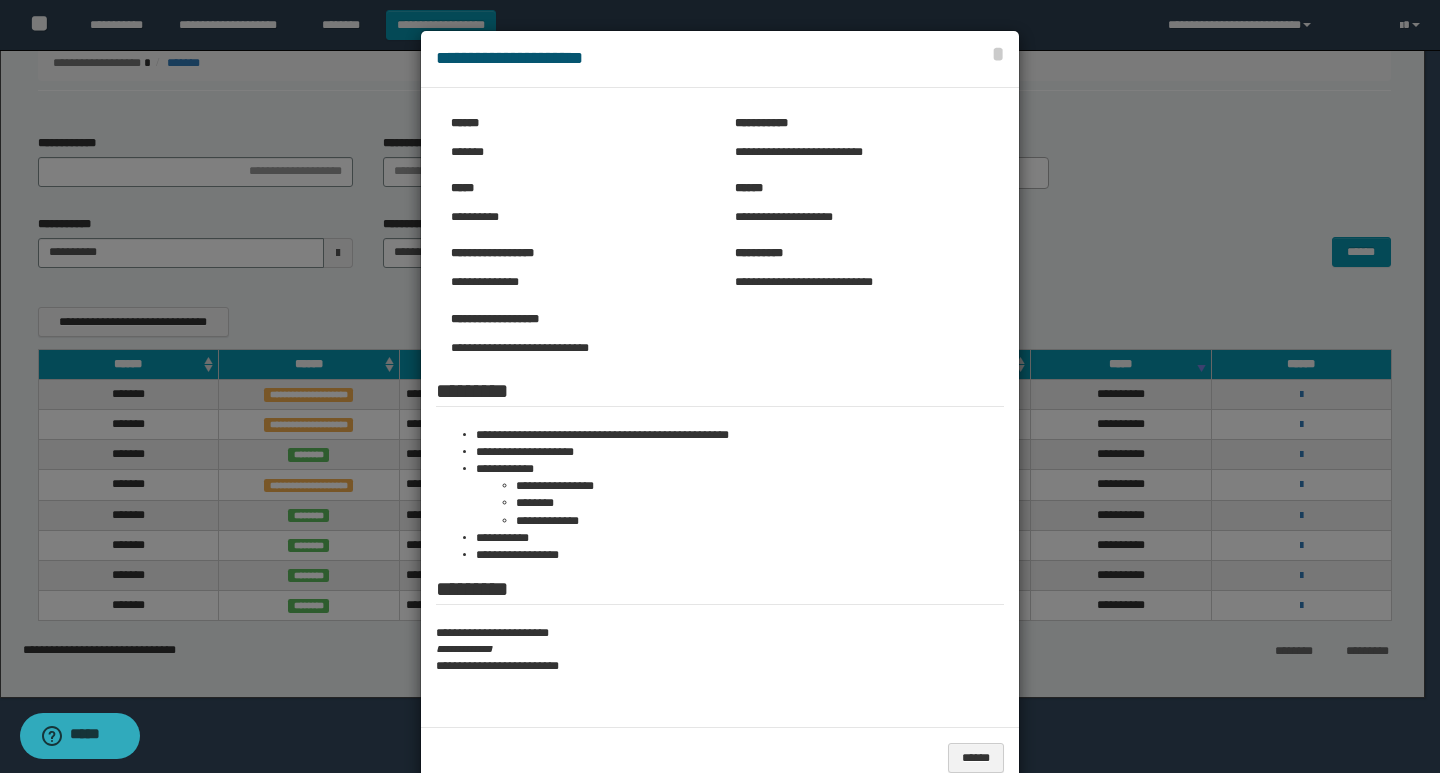 click at bounding box center [720, 409] 